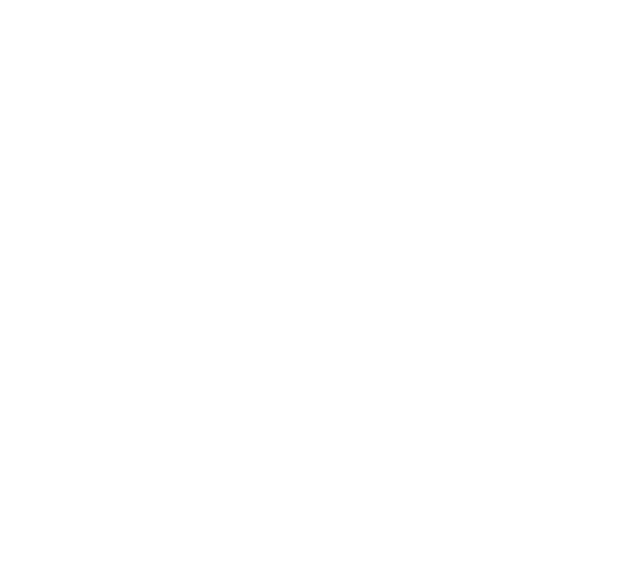scroll, scrollTop: 0, scrollLeft: 0, axis: both 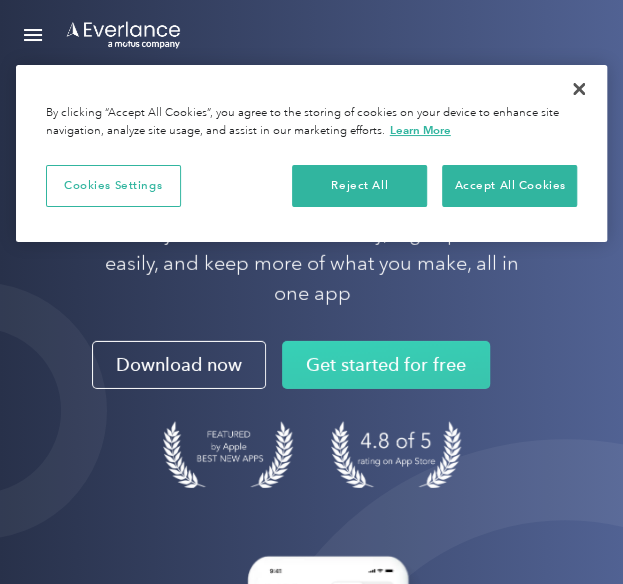 click on "Automate Your Mileage Log Track your miles automatically, log expenses easily, and keep more of what you make, all in one app Download now Get started for free" at bounding box center [311, 320] 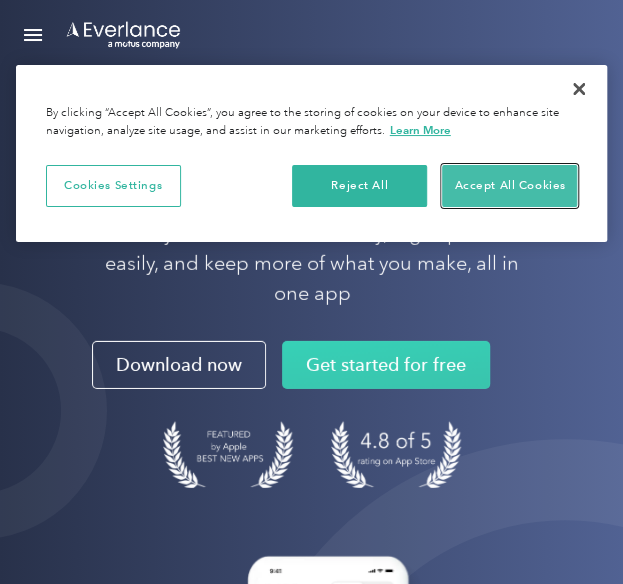 click on "Accept All Cookies" at bounding box center [509, 186] 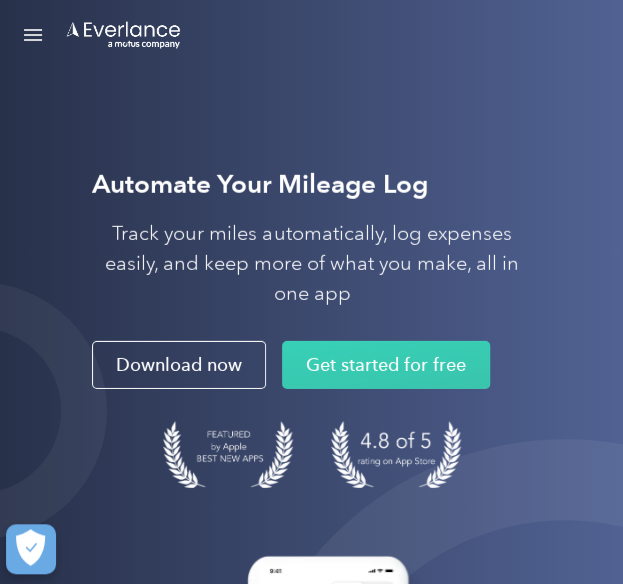 click at bounding box center [33, 35] 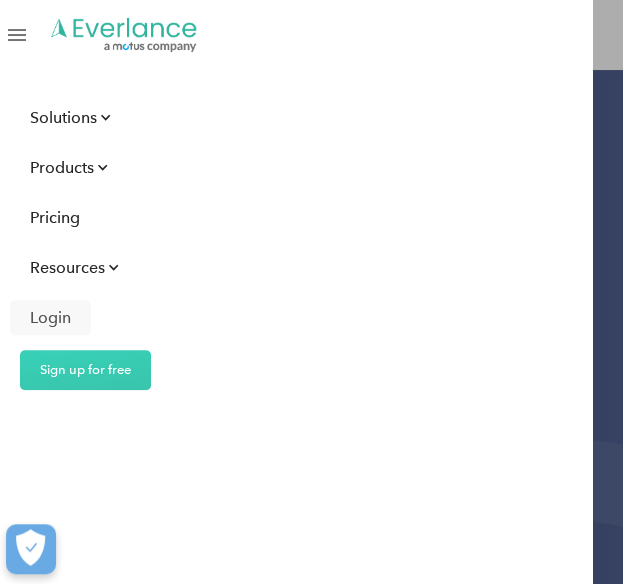 click on "Login" at bounding box center (50, 317) 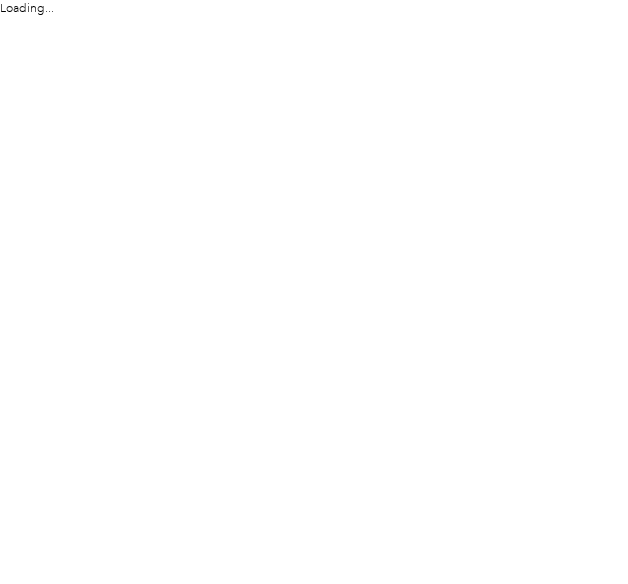 scroll, scrollTop: 0, scrollLeft: 0, axis: both 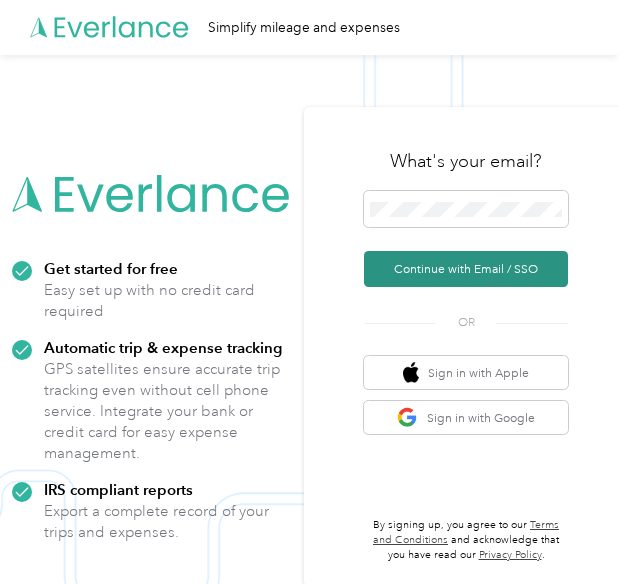 click on "Continue with Email / SSO" at bounding box center (466, 269) 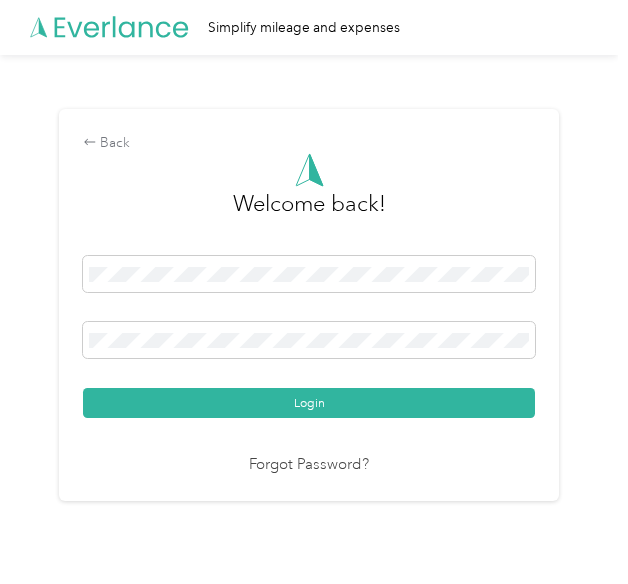 click on "Login" at bounding box center (309, 403) 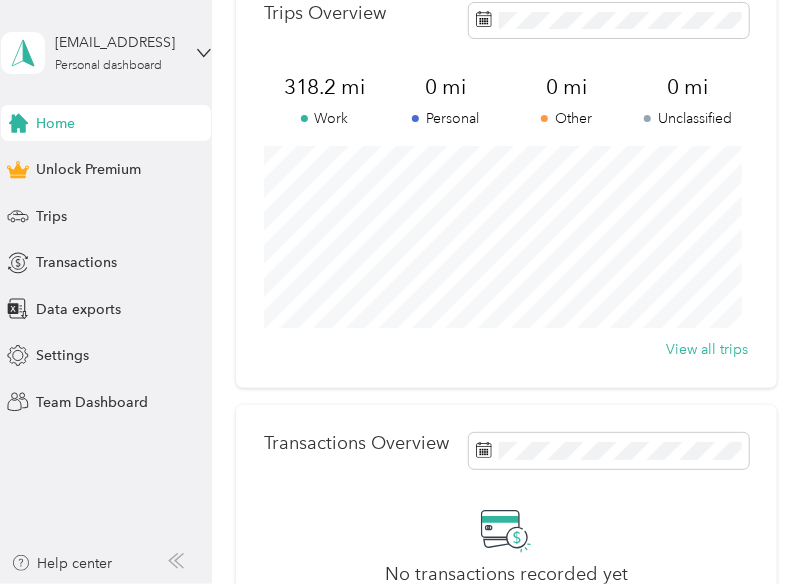 scroll, scrollTop: 115, scrollLeft: 0, axis: vertical 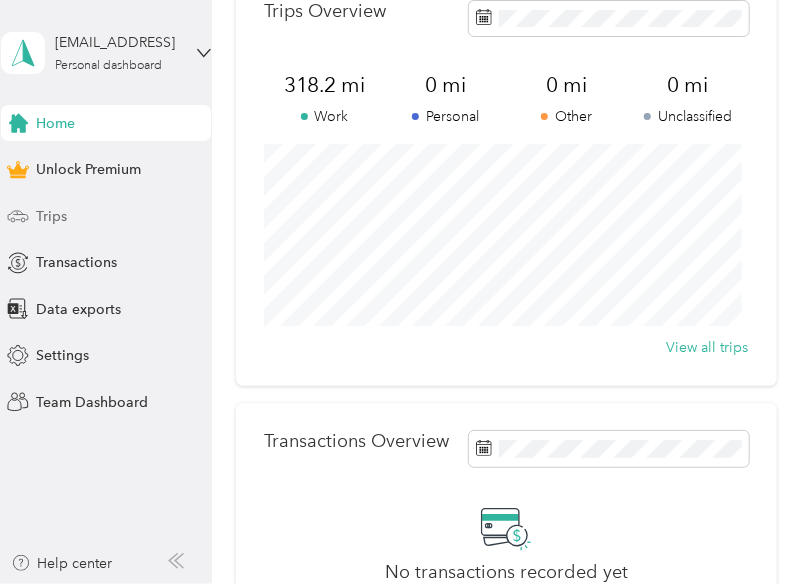 click on "Trips" at bounding box center [106, 216] 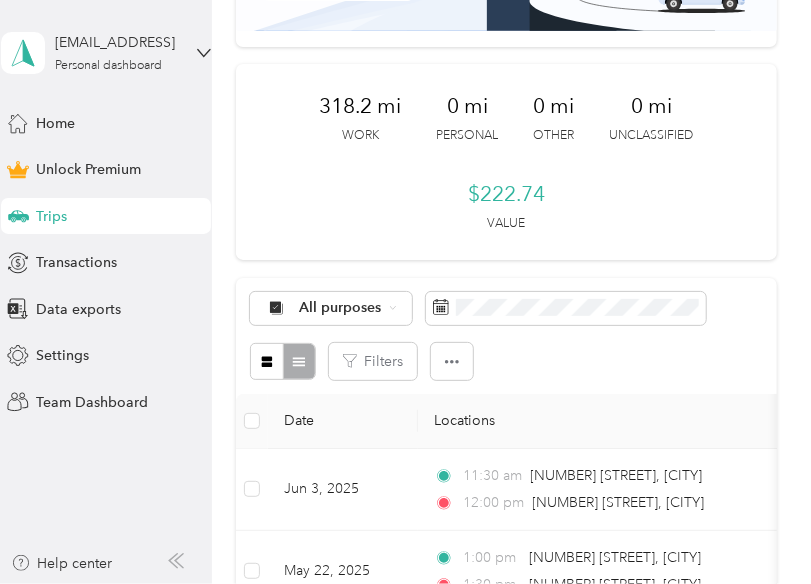 scroll, scrollTop: 0, scrollLeft: 0, axis: both 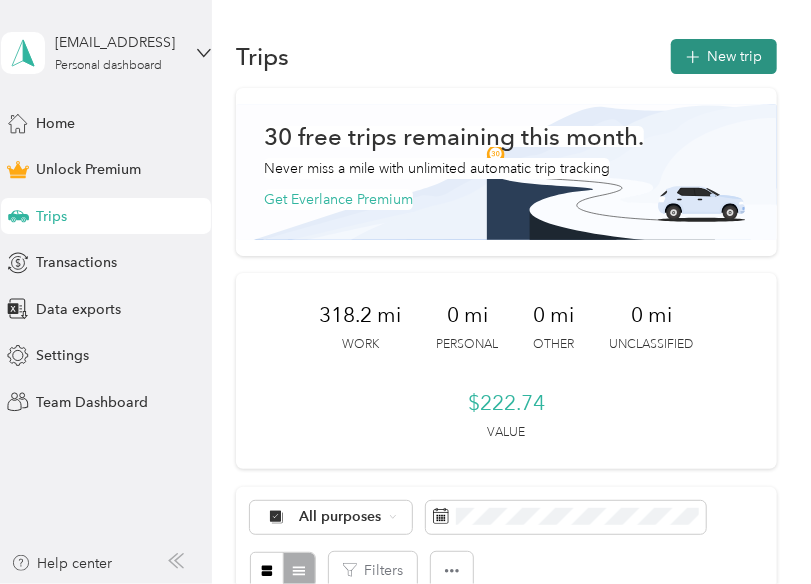 click on "New trip" at bounding box center (724, 56) 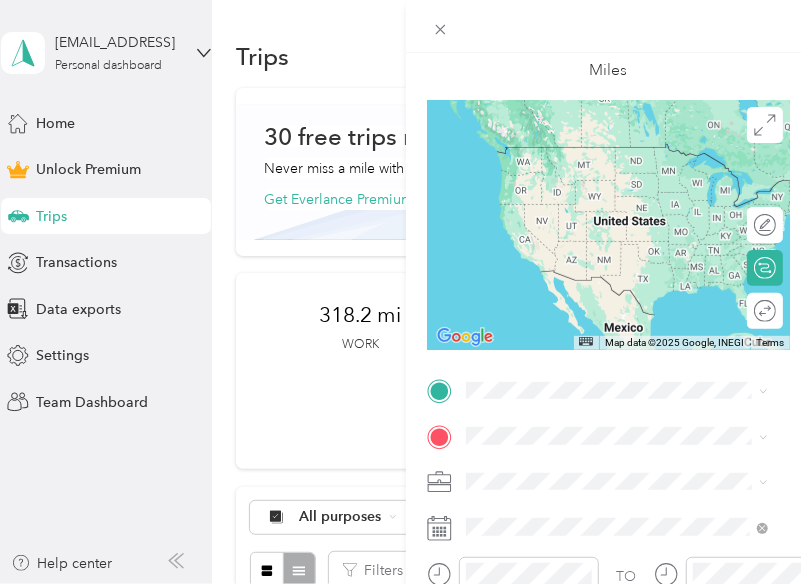 scroll, scrollTop: 182, scrollLeft: 0, axis: vertical 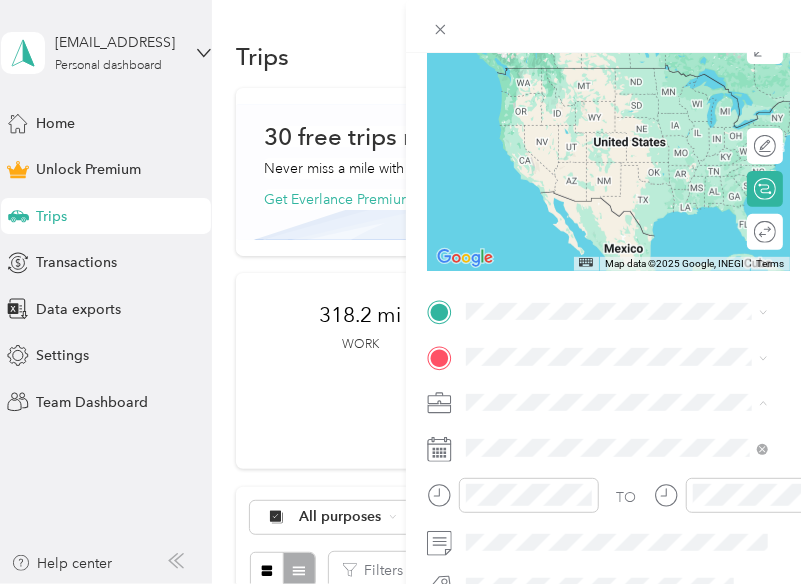 click on "Work" at bounding box center [617, 122] 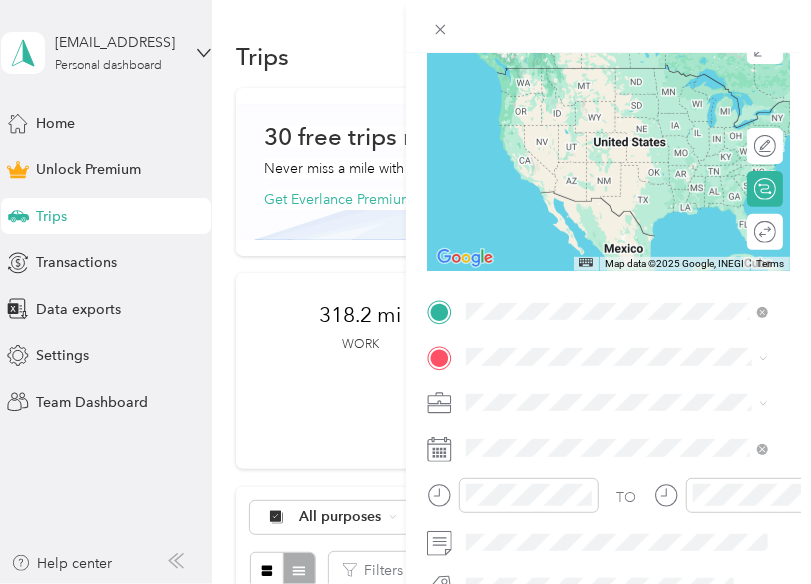 click on "[NUMBER] [STREET]
[CITY], [STATE] [POSTAL_CODE], [COUNTRY]" at bounding box center (632, 85) 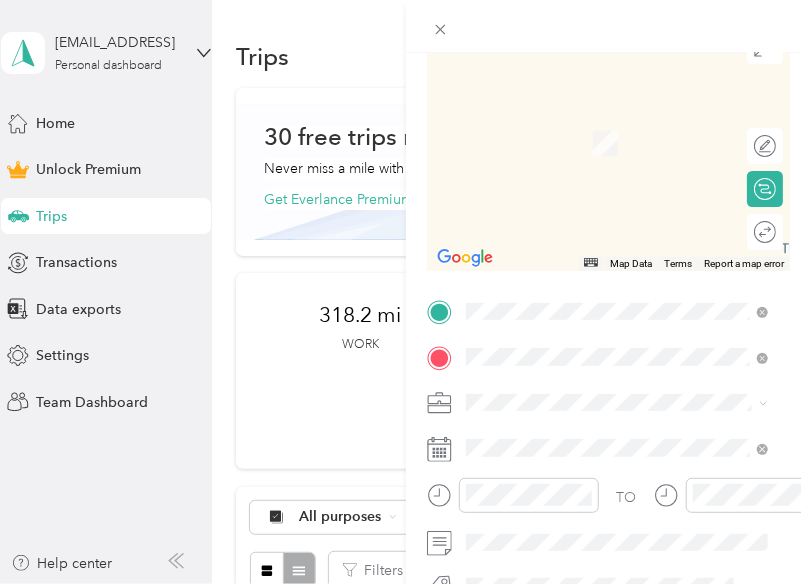 click on "[NUMBER] [STREET]
[CITY], [STATE] [POSTAL_CODE], [COUNTRY]" at bounding box center (632, 131) 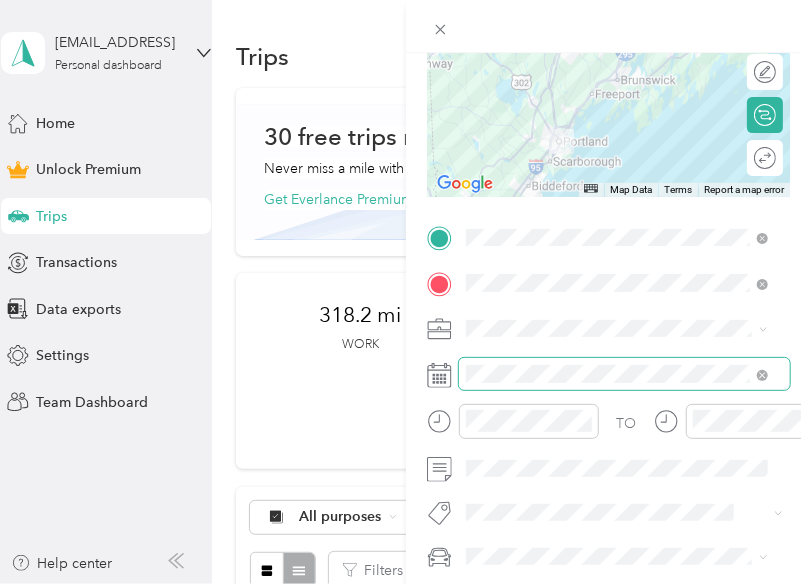 scroll, scrollTop: 260, scrollLeft: 0, axis: vertical 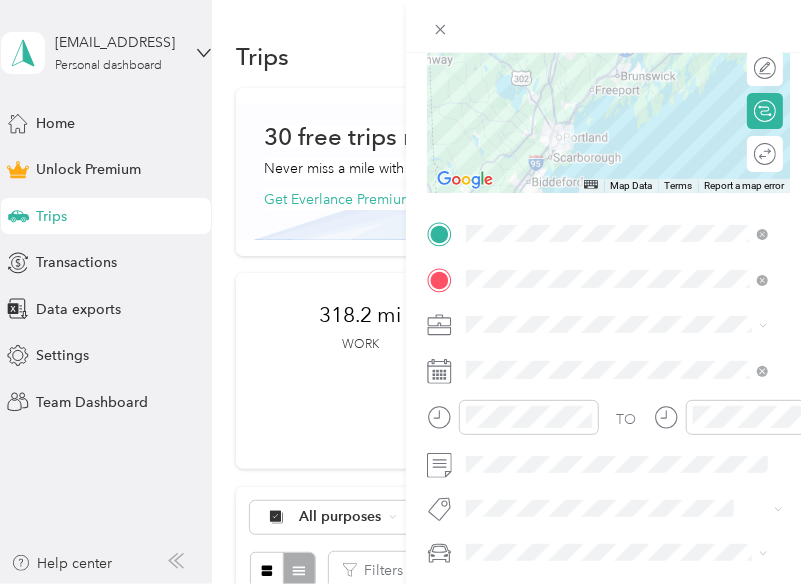 click on "New Trip Save This trip cannot be edited because it is either under review, approved, or paid. Contact your Team Manager to edit it. Miles ← Move left → Move right ↑ Move up ↓ Move down + Zoom in - Zoom out Home Jump left by 75% End Jump right by 75% Page Up Jump up by 75% Page Down Jump down by 75% Map Data Map data ©2025 Google Map data ©2025 Google 20 km  Click to toggle between metric and imperial units Terms Report a map error Edit route Calculate route Round trip TO Add photo" at bounding box center [405, 292] 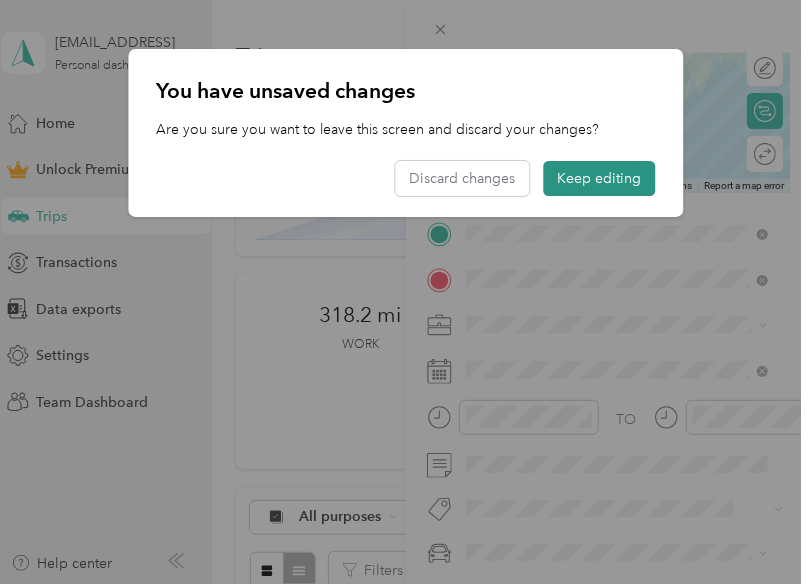 click on "Keep editing" at bounding box center (599, 178) 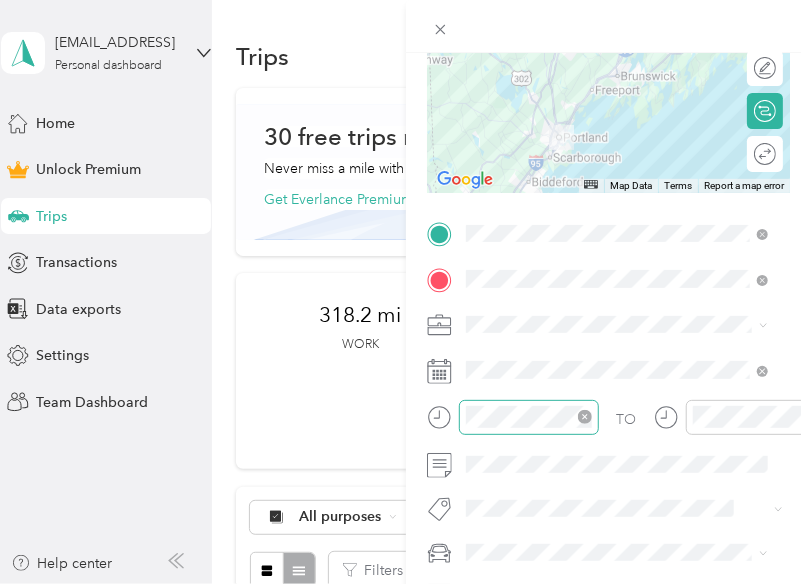 click at bounding box center [529, 417] 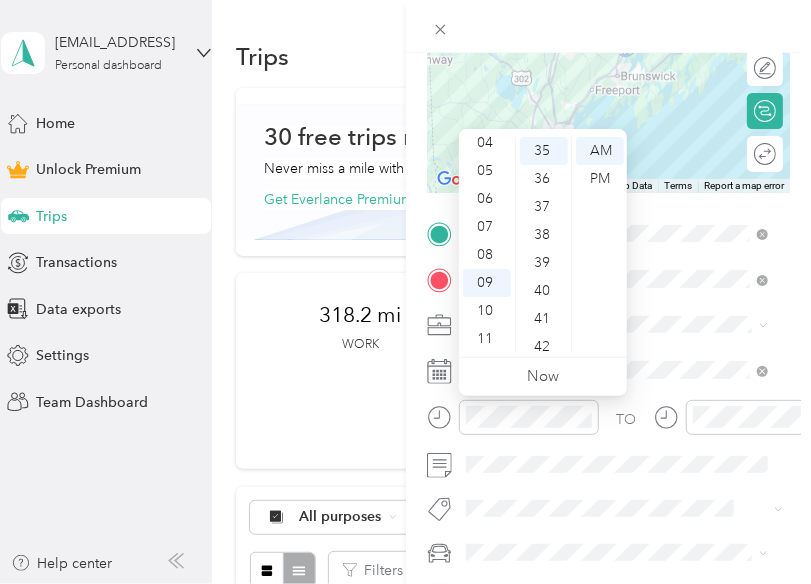 click at bounding box center (625, 325) 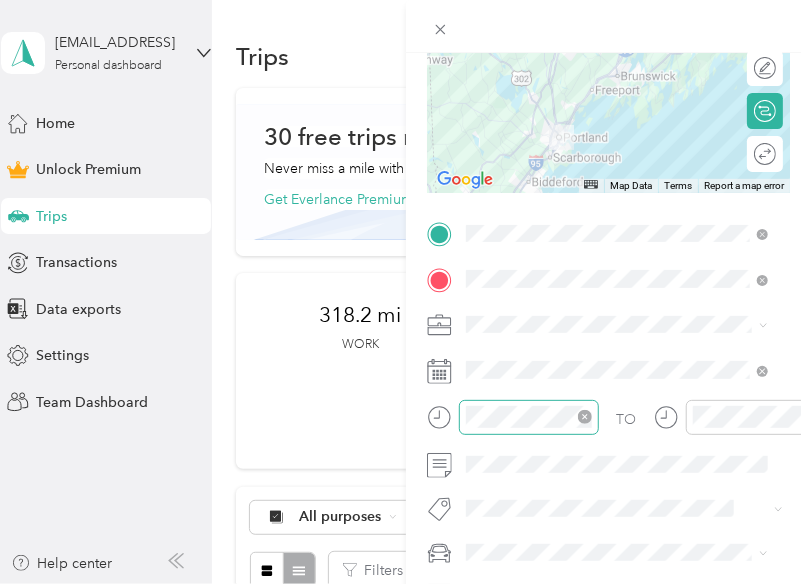 click 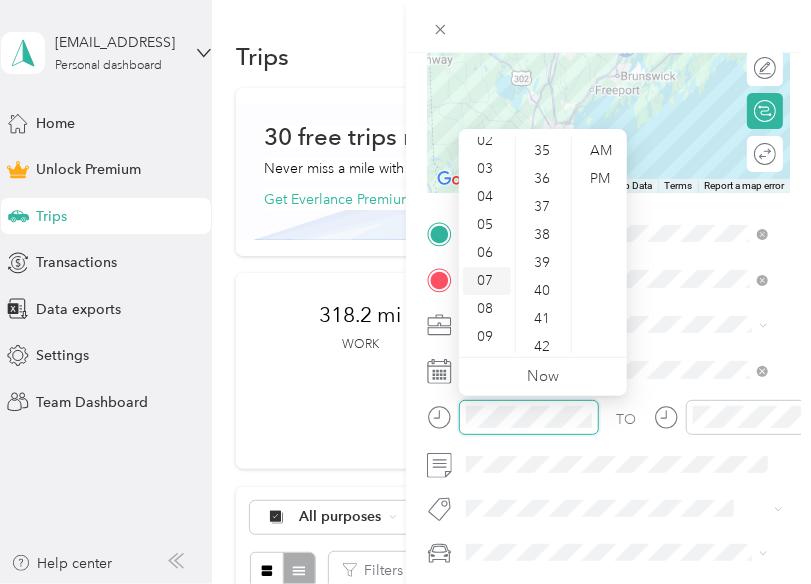 scroll, scrollTop: 47, scrollLeft: 0, axis: vertical 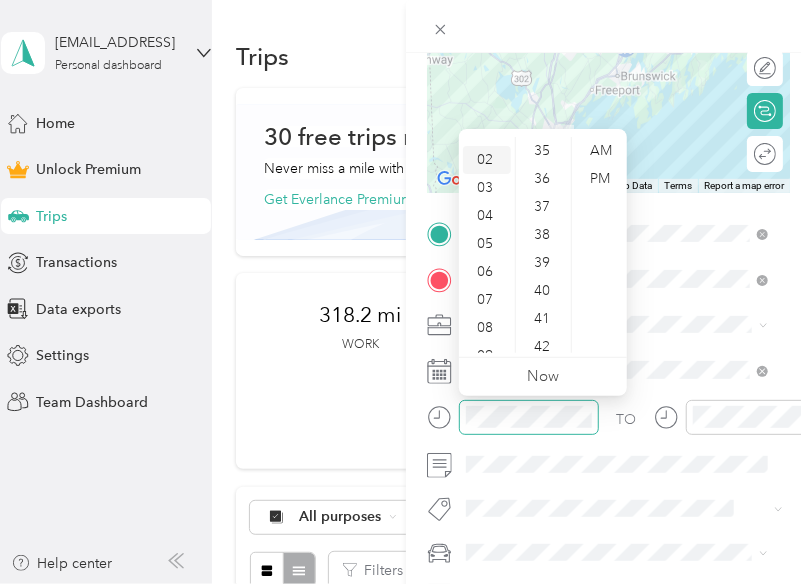 click on "02" at bounding box center (487, 160) 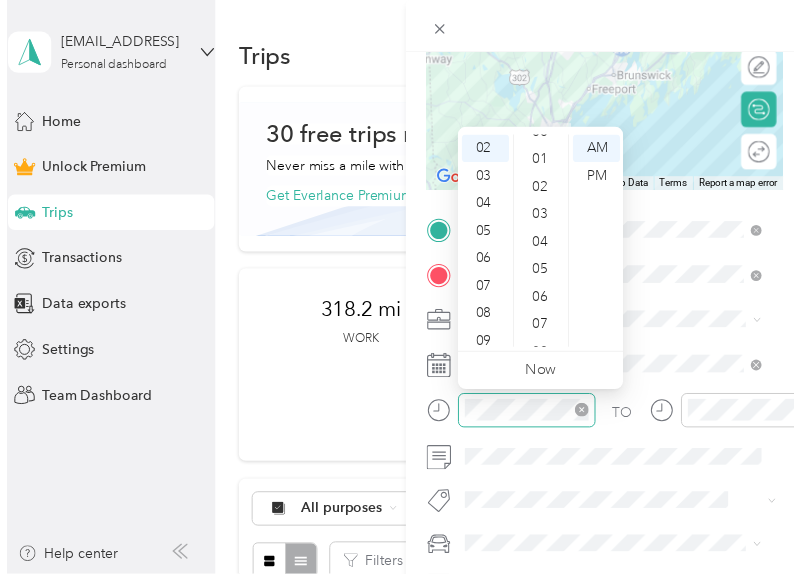 scroll, scrollTop: 0, scrollLeft: 0, axis: both 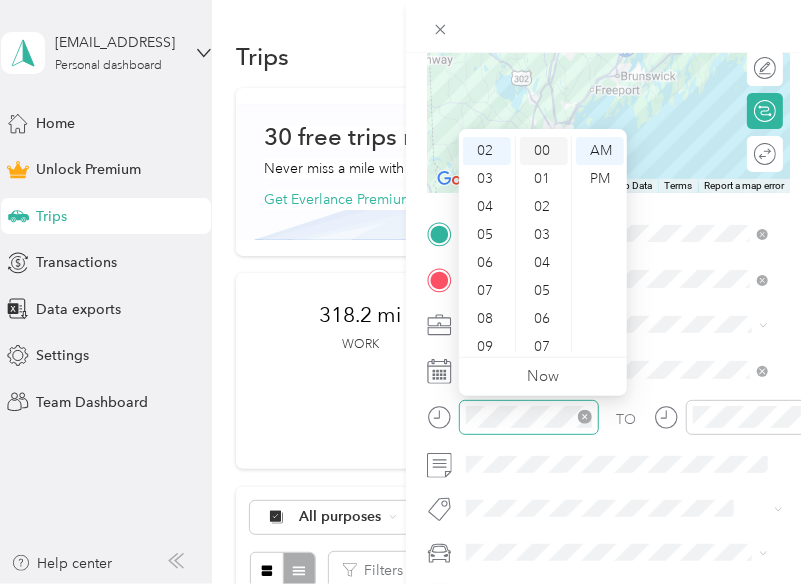 click on "00" at bounding box center (544, 151) 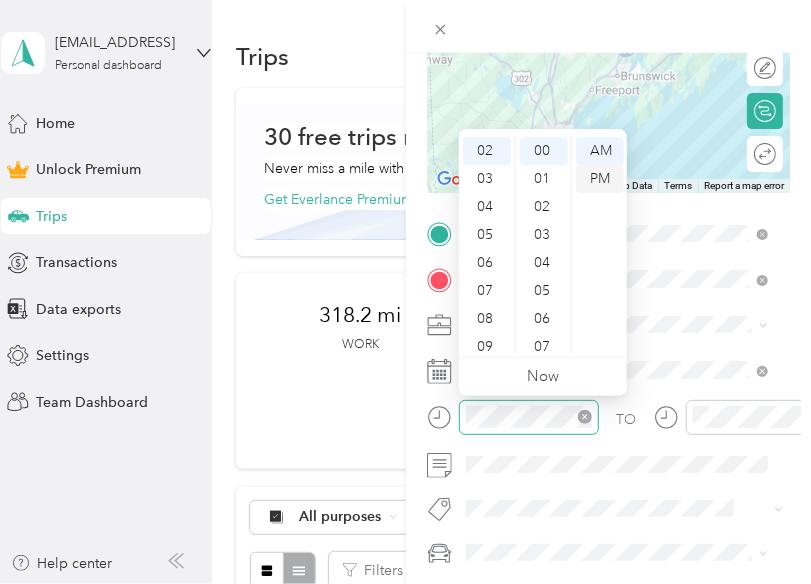click on "PM" at bounding box center [600, 179] 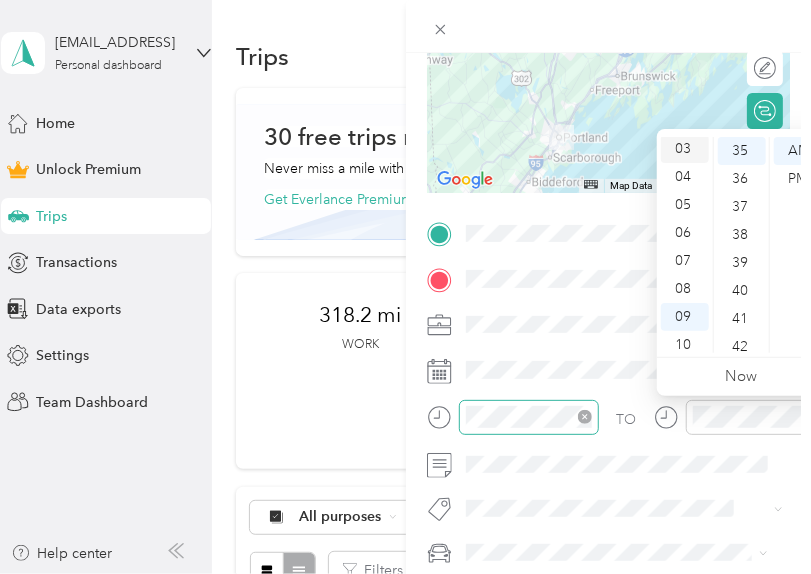 click on "03" at bounding box center [685, 149] 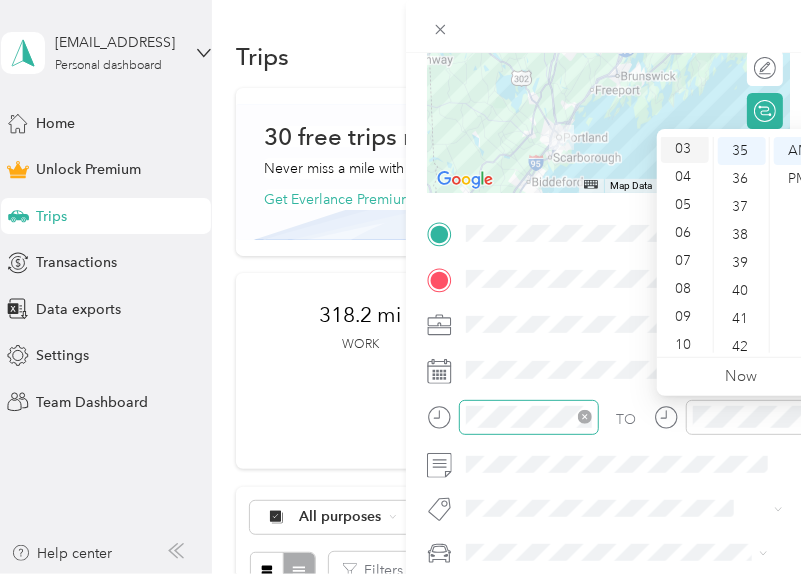 scroll, scrollTop: 84, scrollLeft: 0, axis: vertical 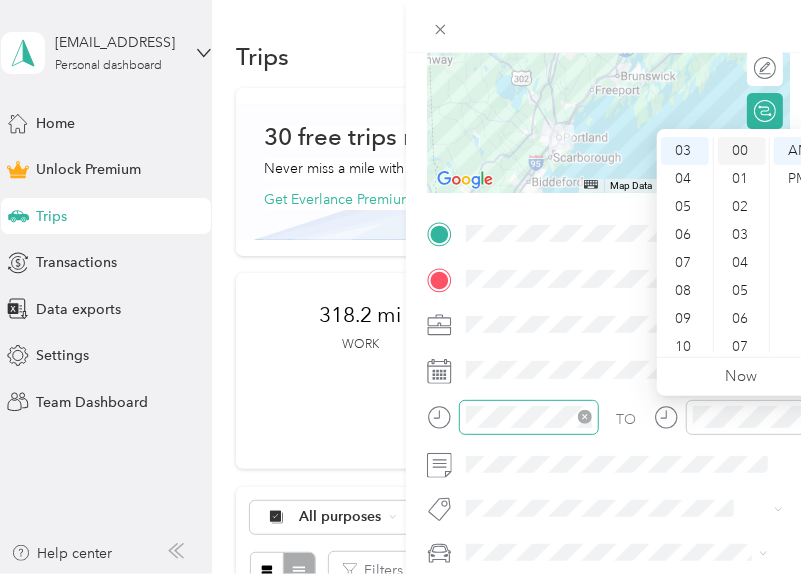 click on "00" at bounding box center [742, 151] 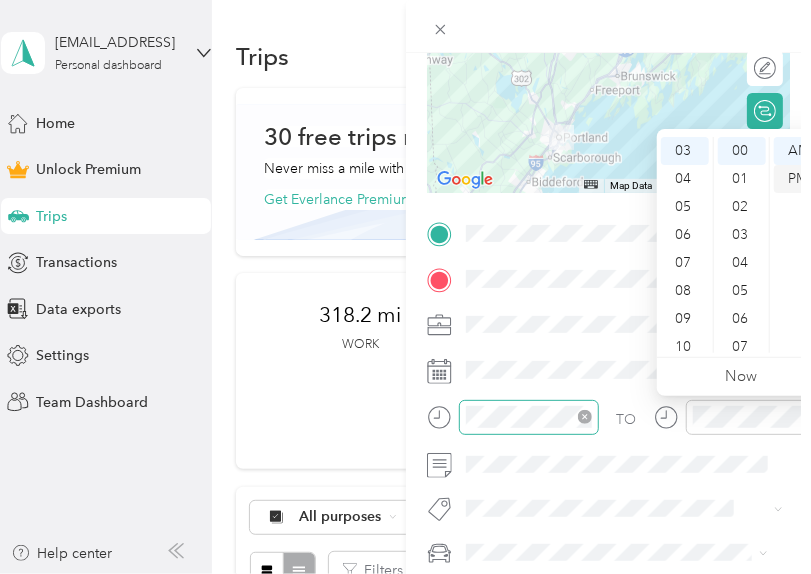 click on "PM" at bounding box center (798, 179) 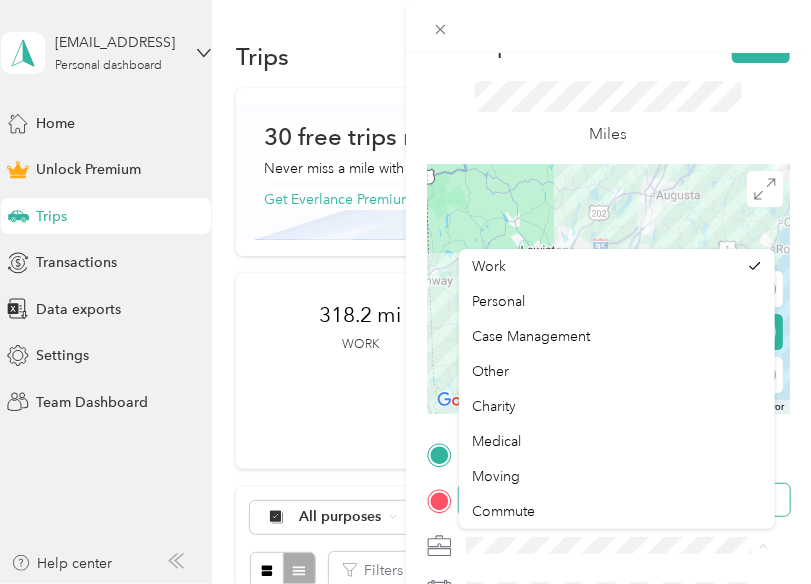 scroll, scrollTop: 38, scrollLeft: 0, axis: vertical 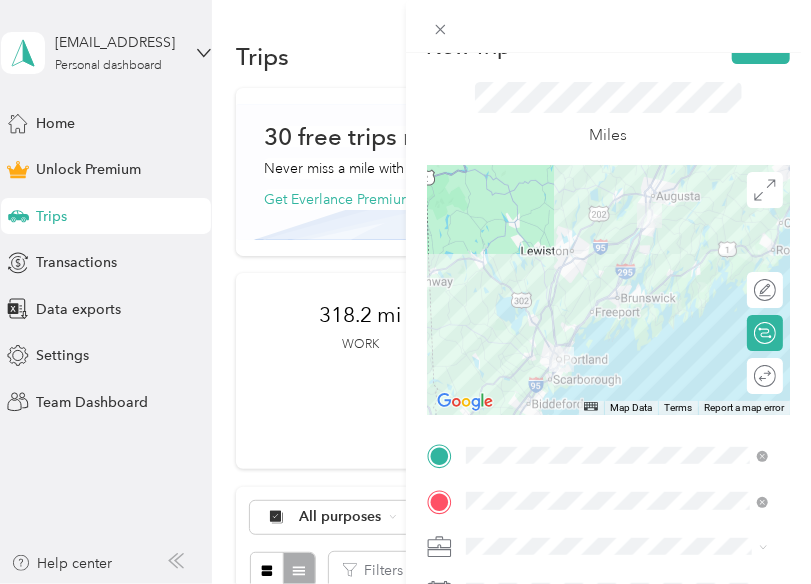 click on "Work" at bounding box center [617, 265] 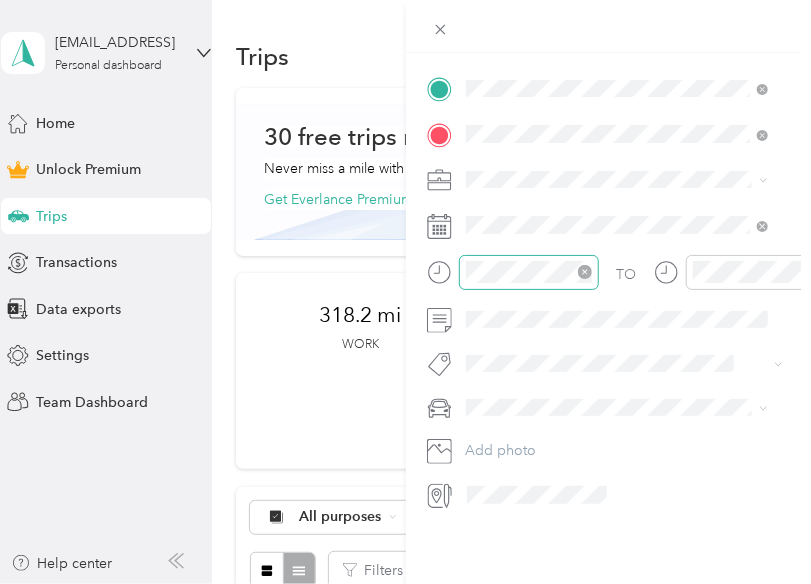 scroll, scrollTop: 0, scrollLeft: 0, axis: both 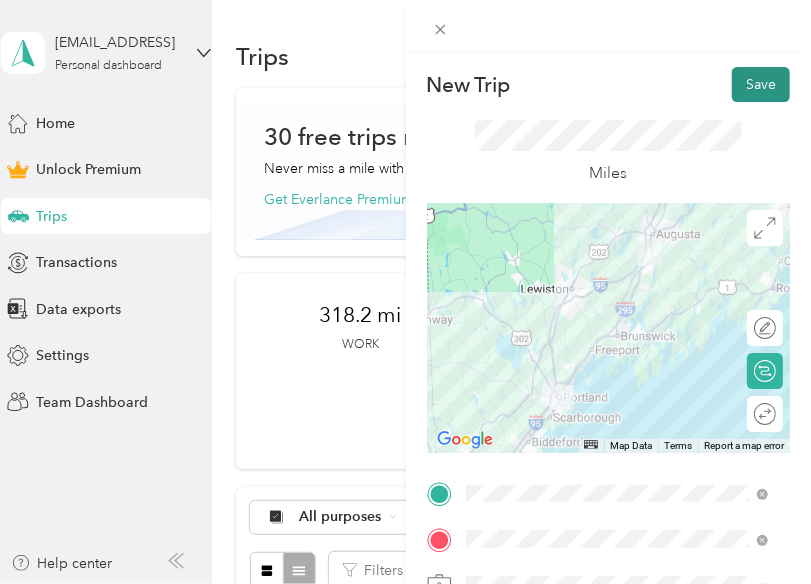 click on "Save" at bounding box center (761, 84) 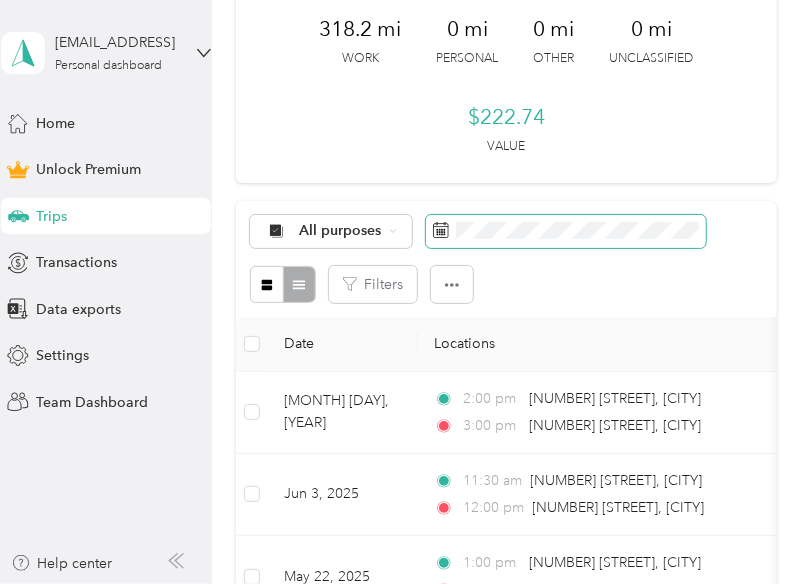 scroll, scrollTop: 287, scrollLeft: 0, axis: vertical 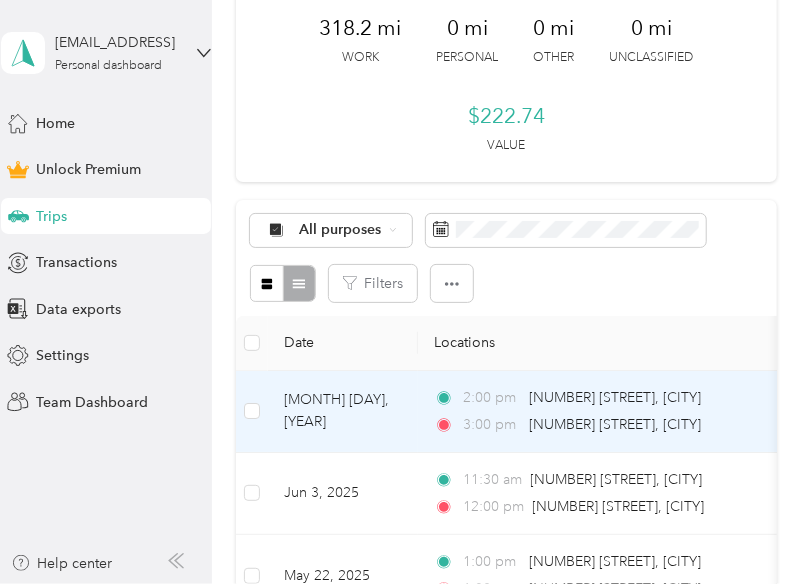 click on "[MONTH] [DAY], [YEAR]" at bounding box center [343, 412] 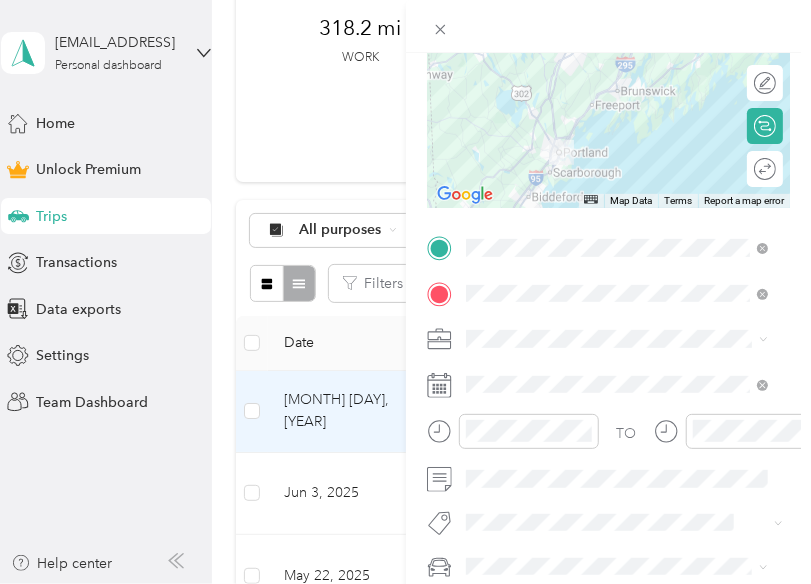scroll, scrollTop: 269, scrollLeft: 0, axis: vertical 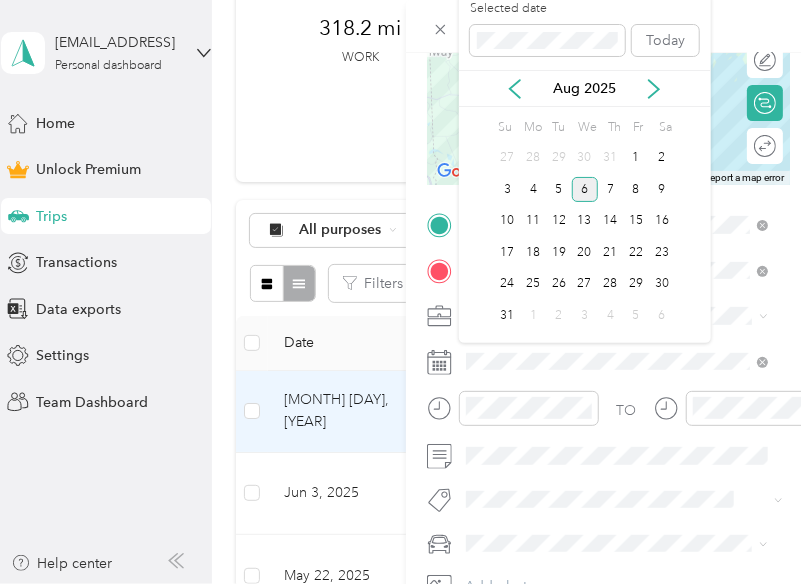 click on "18" at bounding box center [533, 253] 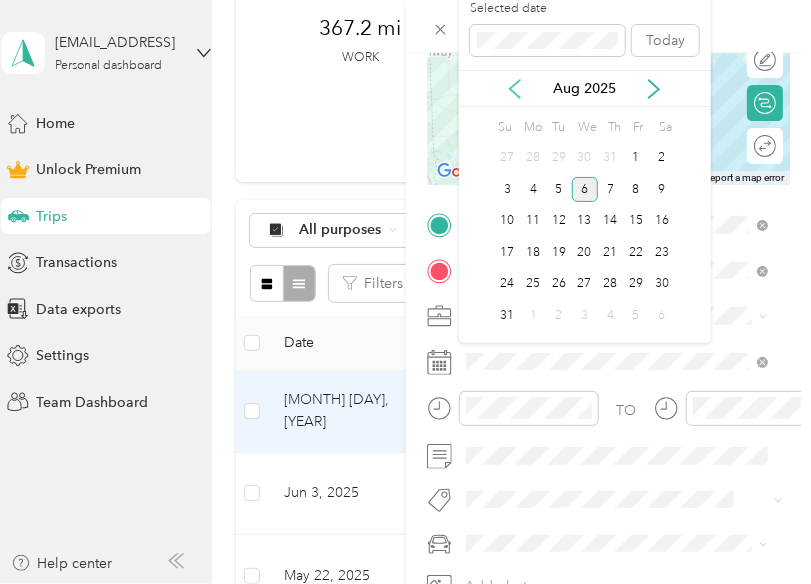 click 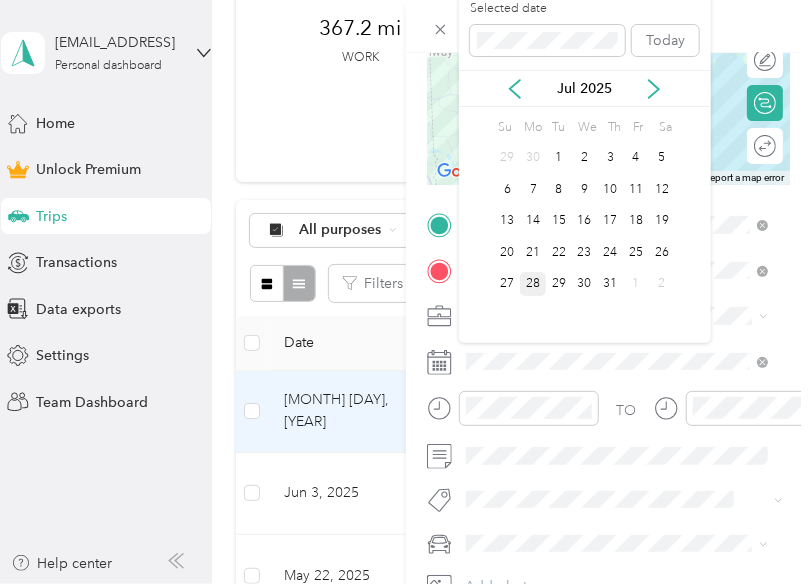 click on "28" at bounding box center (533, 284) 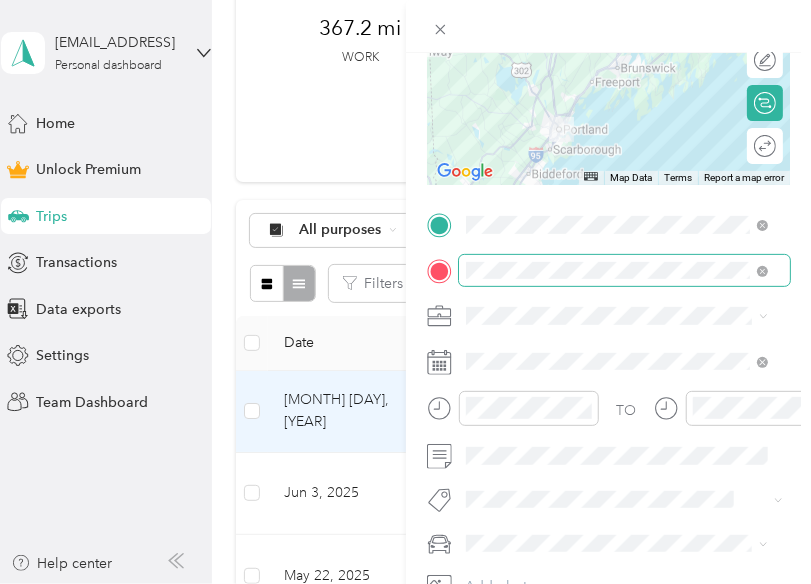 scroll, scrollTop: 0, scrollLeft: 0, axis: both 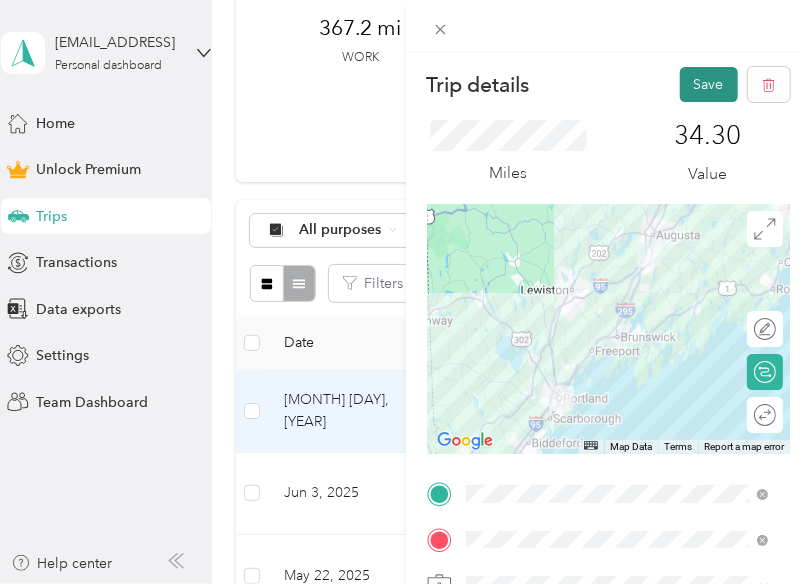 click on "Save" at bounding box center (709, 84) 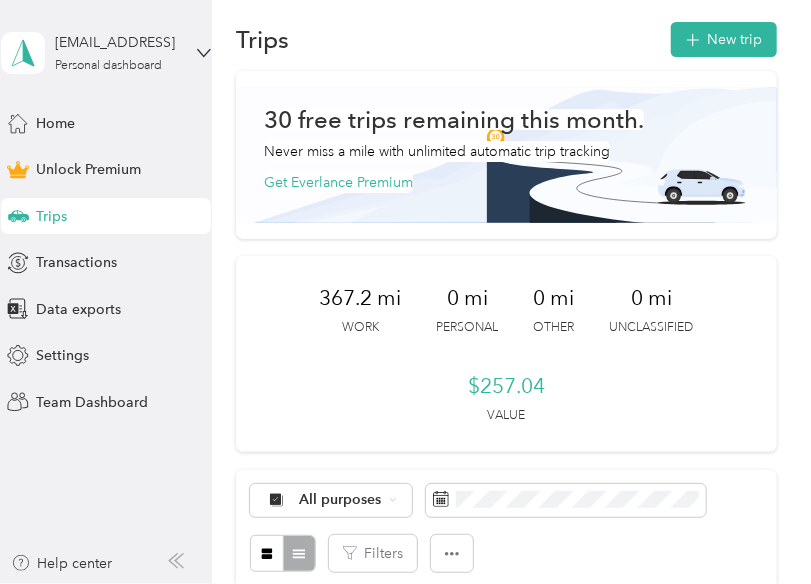 scroll, scrollTop: 0, scrollLeft: 0, axis: both 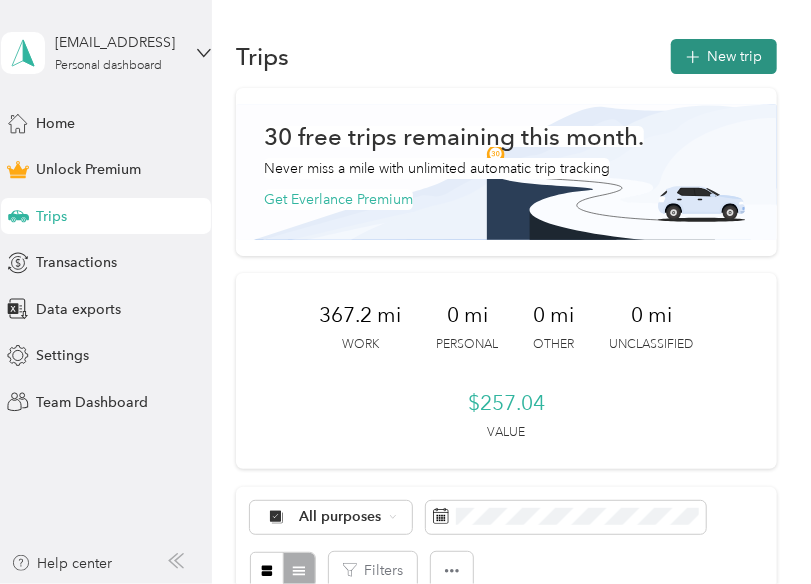 click on "New trip" at bounding box center (724, 56) 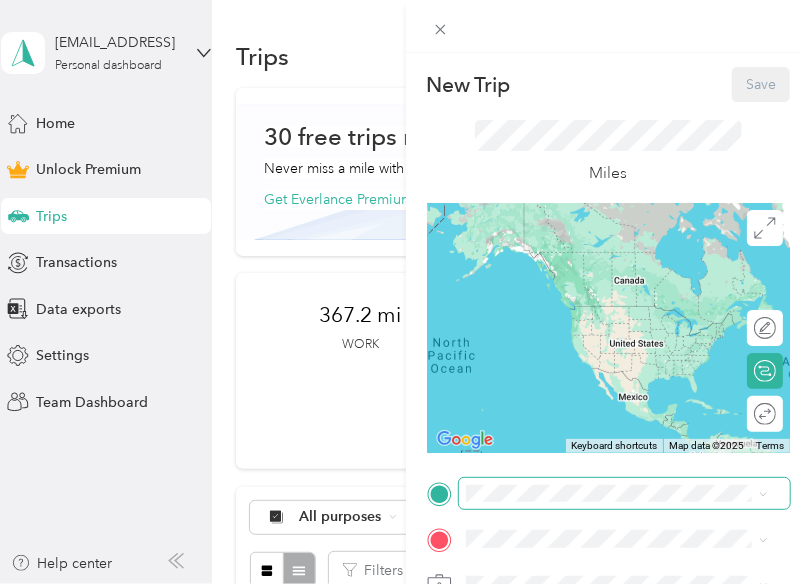 click at bounding box center (625, 494) 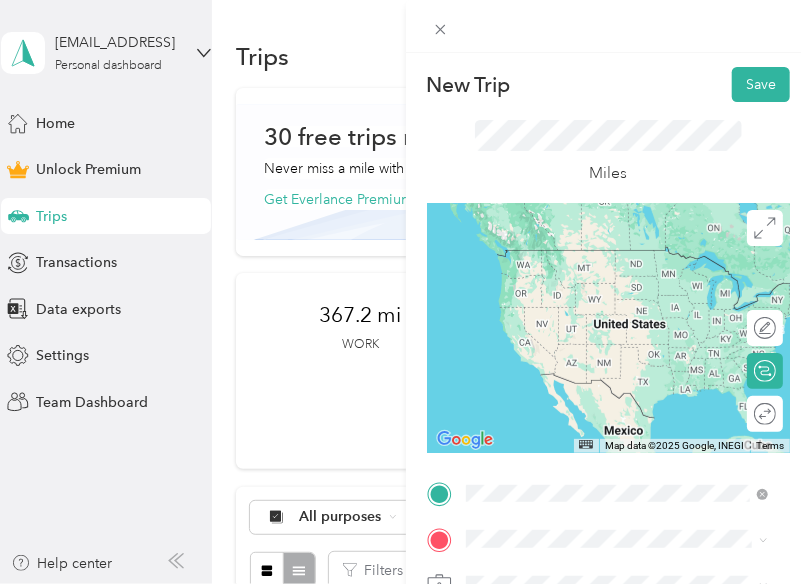 click on "[NUMBER] [STREET]
[CITY], [STATE] [POSTAL_CODE], [COUNTRY]" at bounding box center (632, 267) 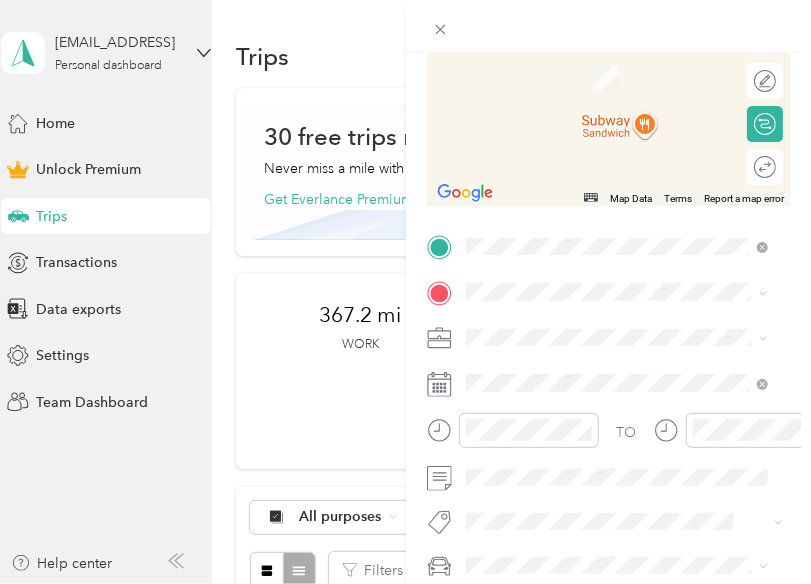 scroll, scrollTop: 248, scrollLeft: 0, axis: vertical 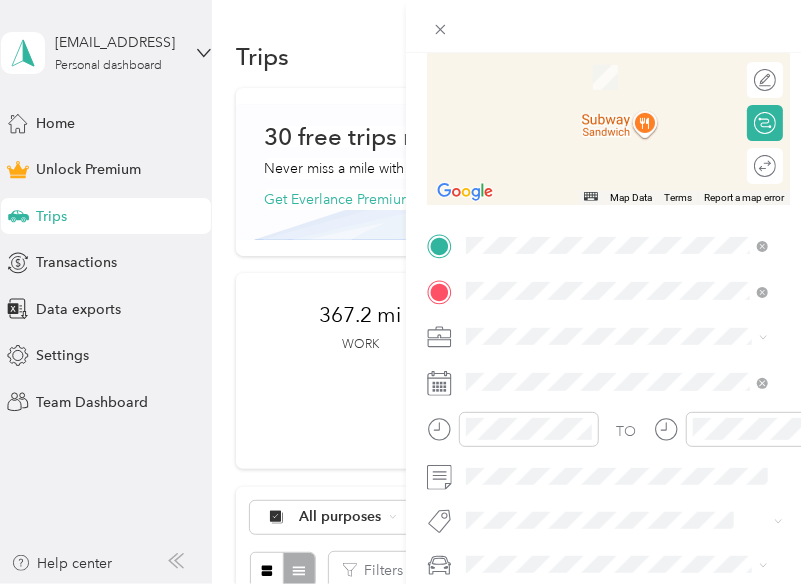 click on "[NUMBER] [STREET]
[CITY], [STATE] [POSTAL_CODE], [COUNTRY]" at bounding box center (617, 381) 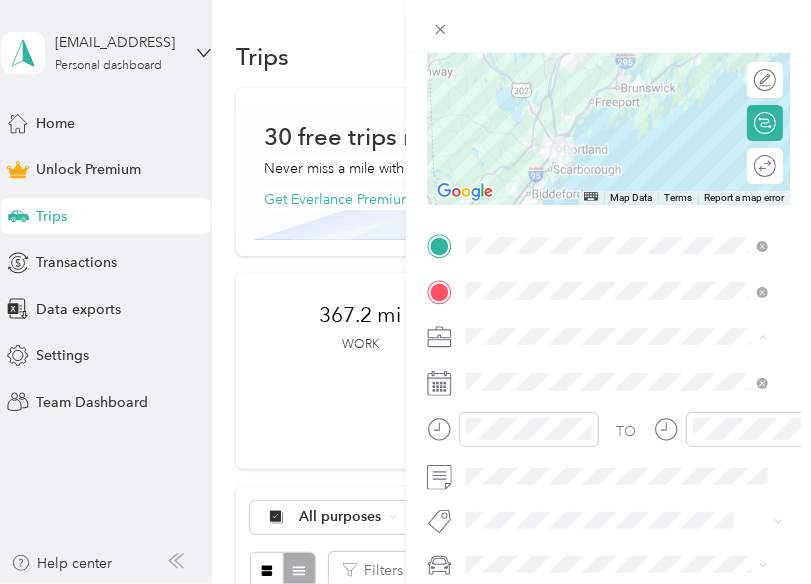 click on "Work Personal Case Management  Other Charity Medical Moving Commute" at bounding box center [617, 179] 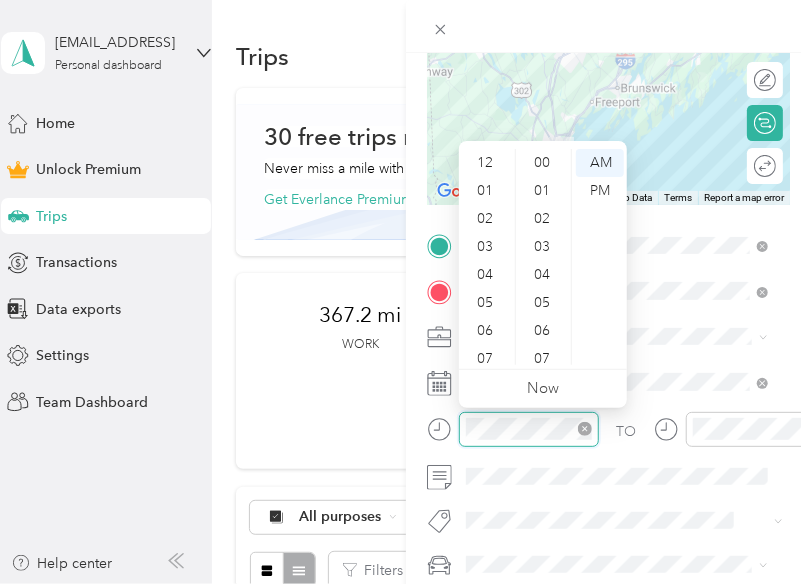 scroll, scrollTop: 1092, scrollLeft: 0, axis: vertical 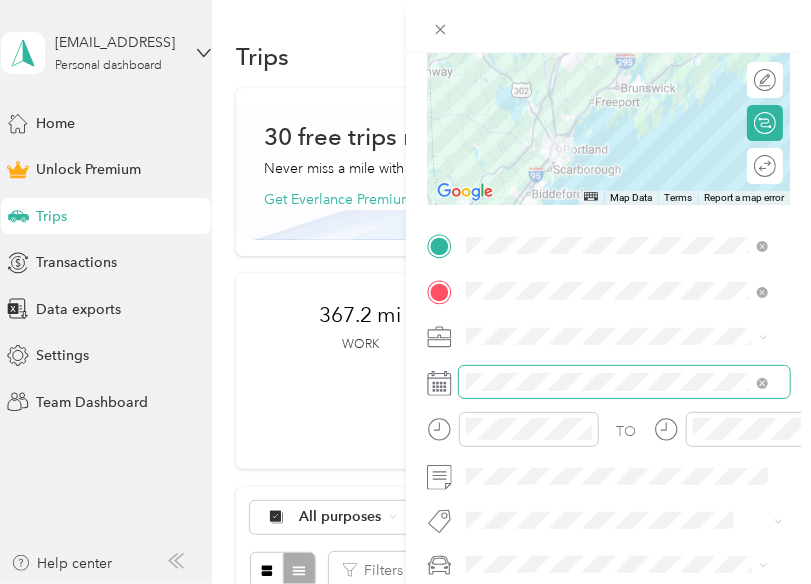 click at bounding box center [625, 382] 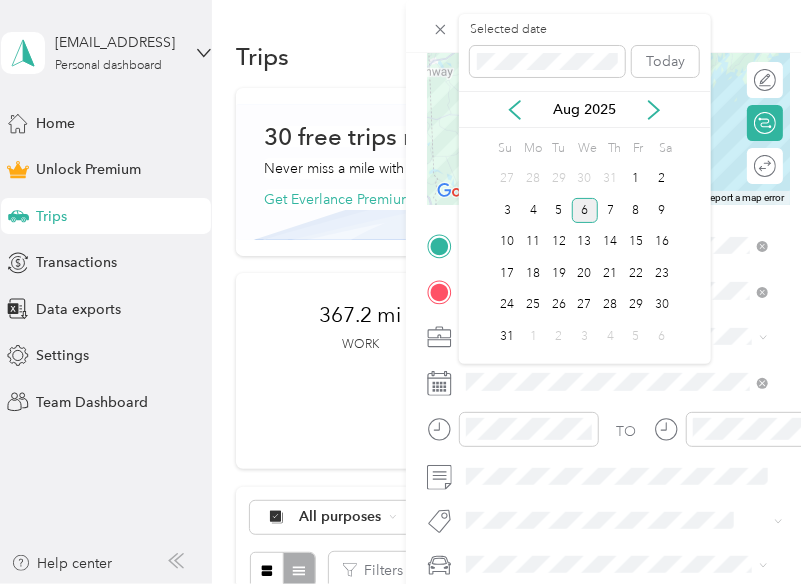click on "Aug 2025" at bounding box center (585, 109) 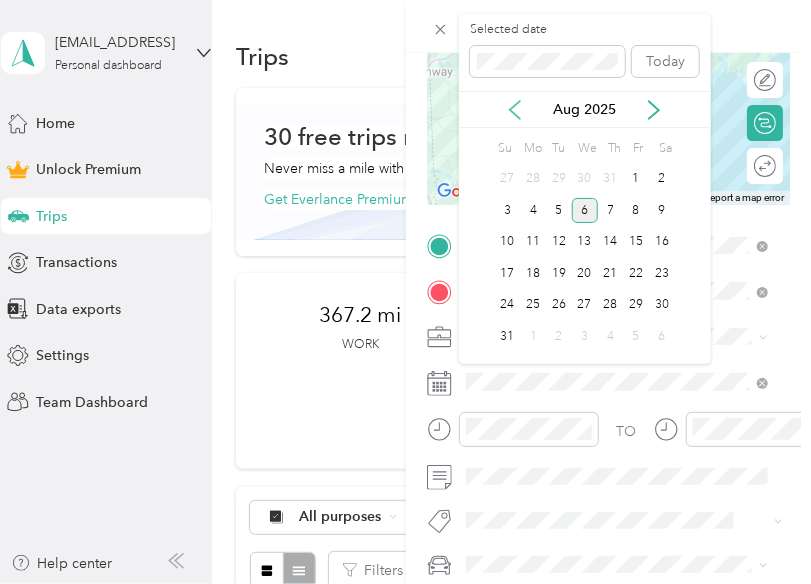 click 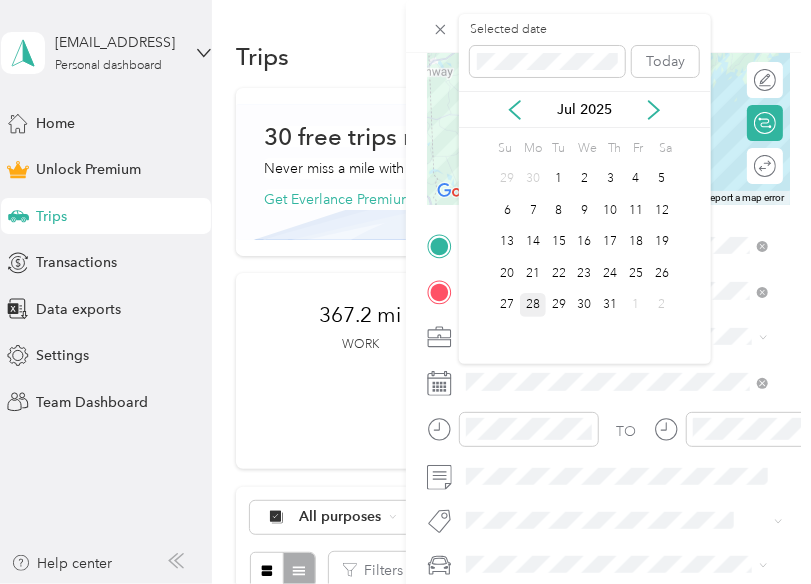 click on "28" at bounding box center [533, 305] 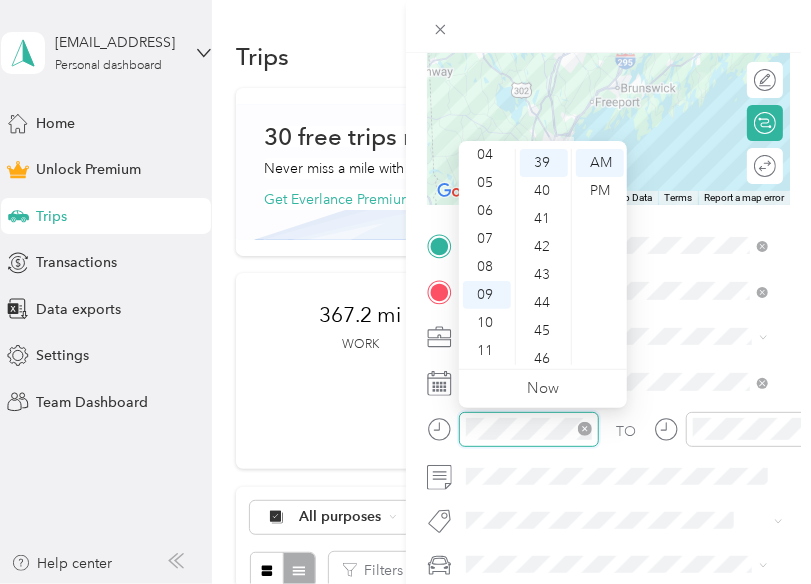 click 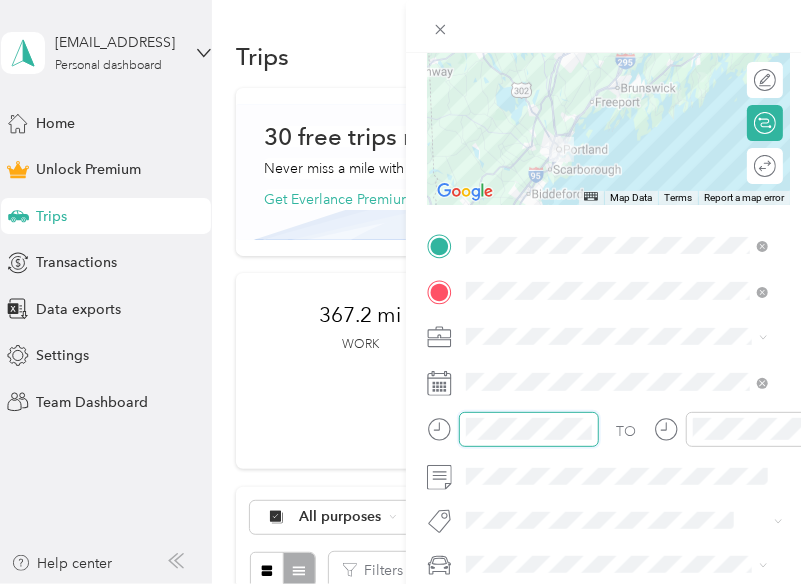 click at bounding box center [529, 429] 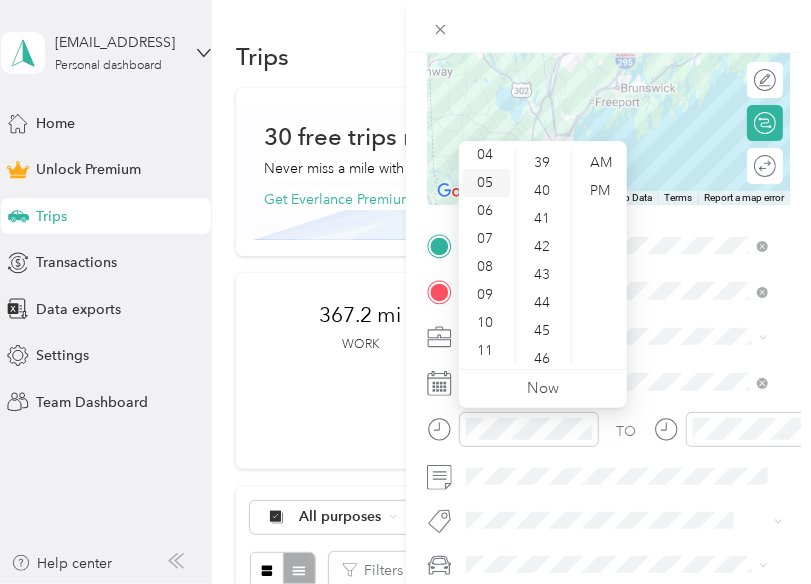 click on "05" at bounding box center (487, 183) 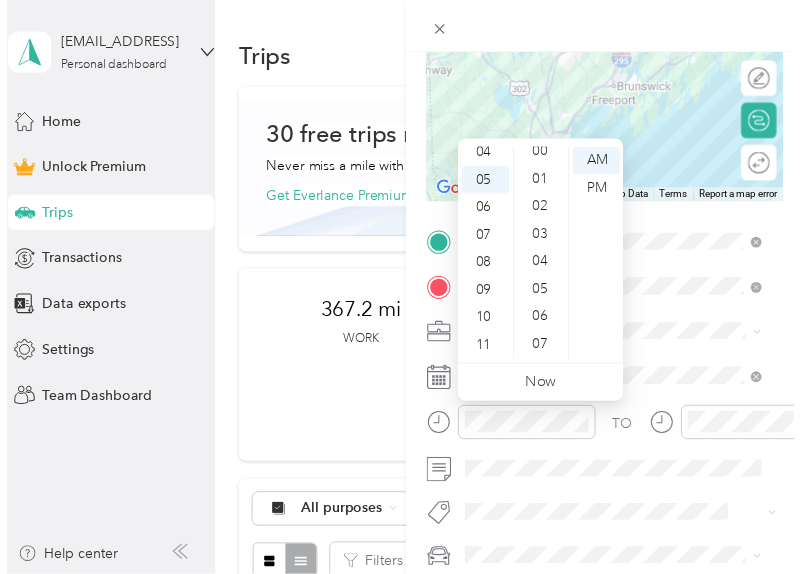 scroll, scrollTop: 0, scrollLeft: 0, axis: both 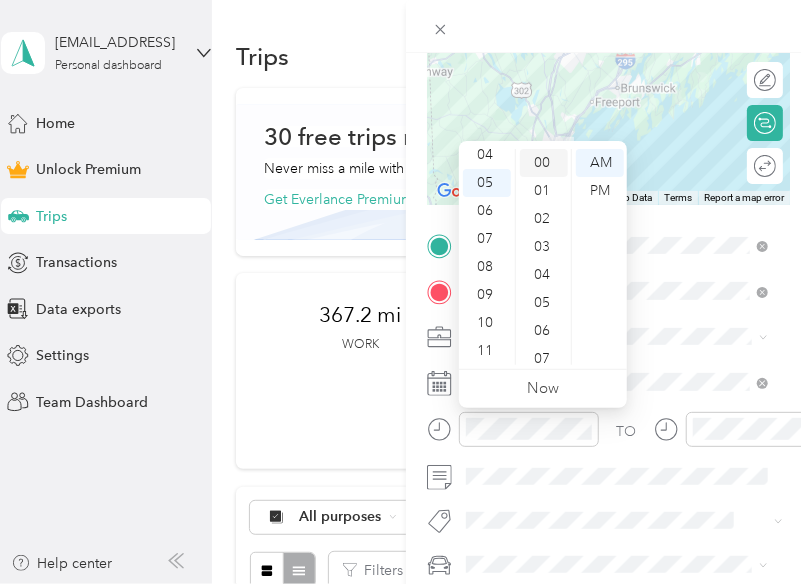 click on "00" at bounding box center [544, 163] 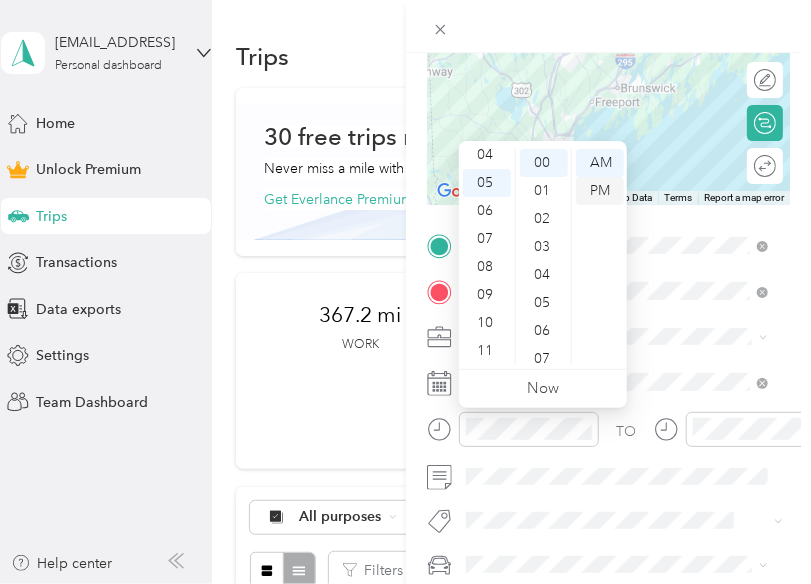 click on "PM" at bounding box center (600, 191) 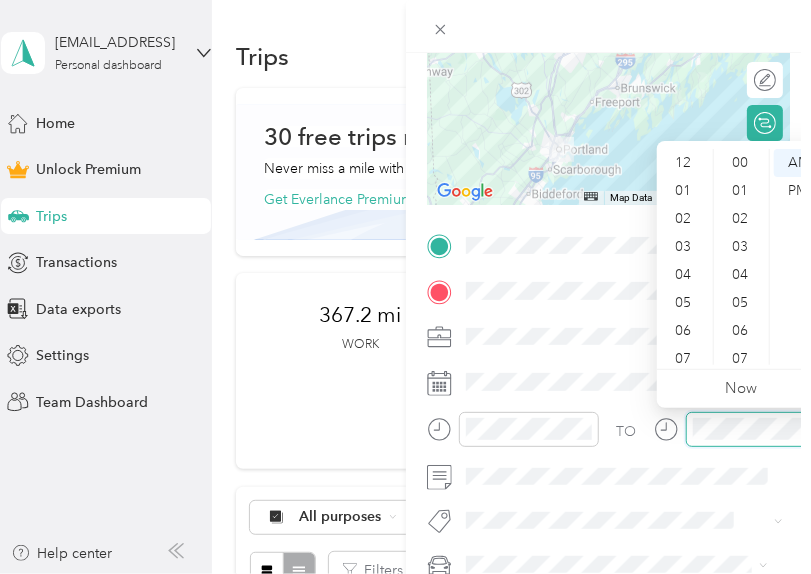 scroll, scrollTop: 1092, scrollLeft: 0, axis: vertical 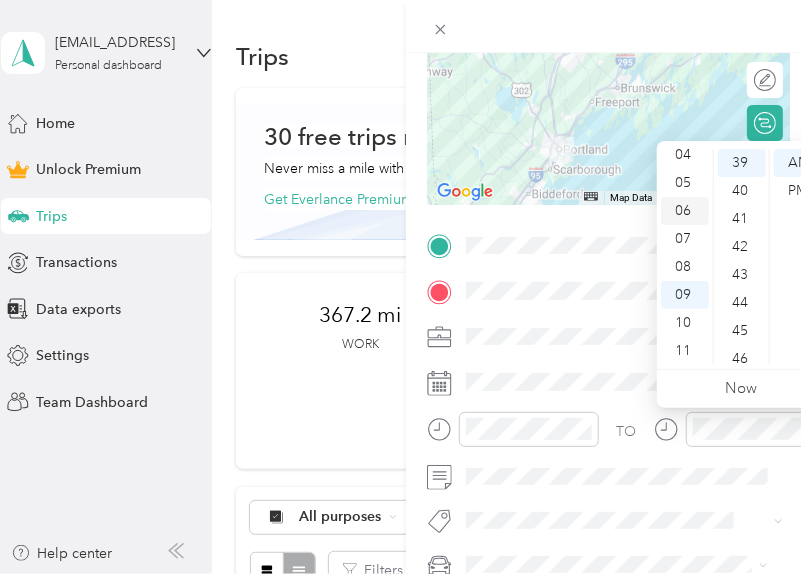 click on "06" at bounding box center [685, 211] 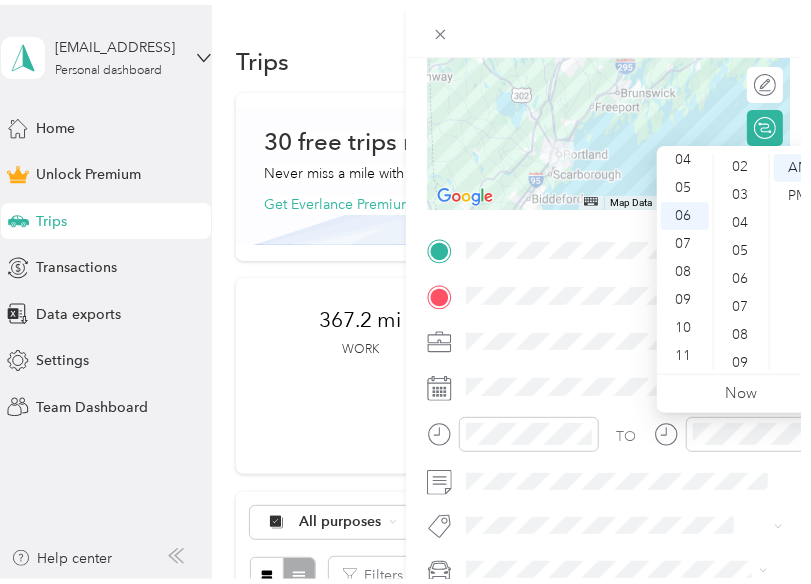 scroll, scrollTop: 0, scrollLeft: 0, axis: both 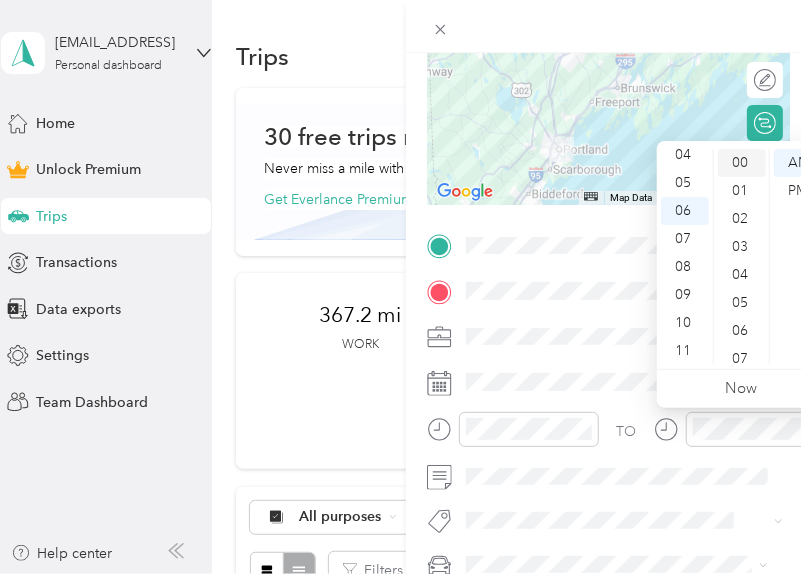 click on "00" at bounding box center [742, 163] 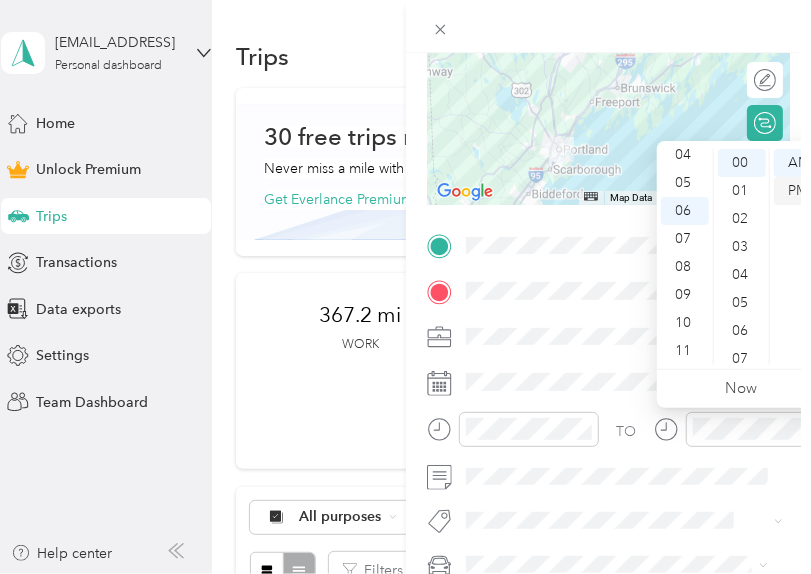 click on "PM" at bounding box center (798, 191) 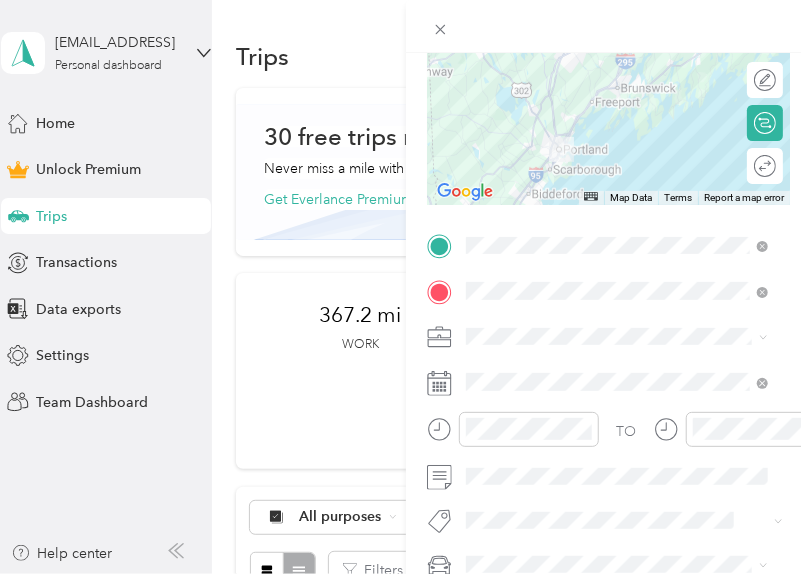 click at bounding box center (625, 337) 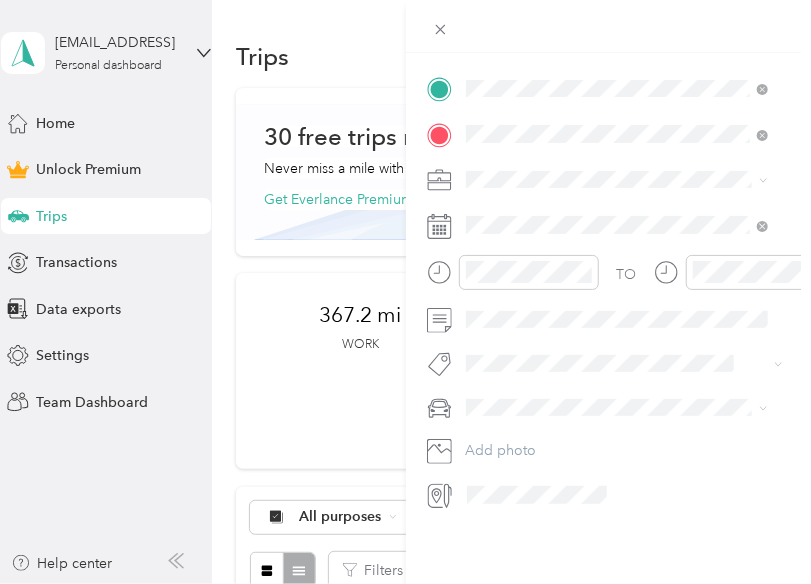 scroll, scrollTop: 0, scrollLeft: 0, axis: both 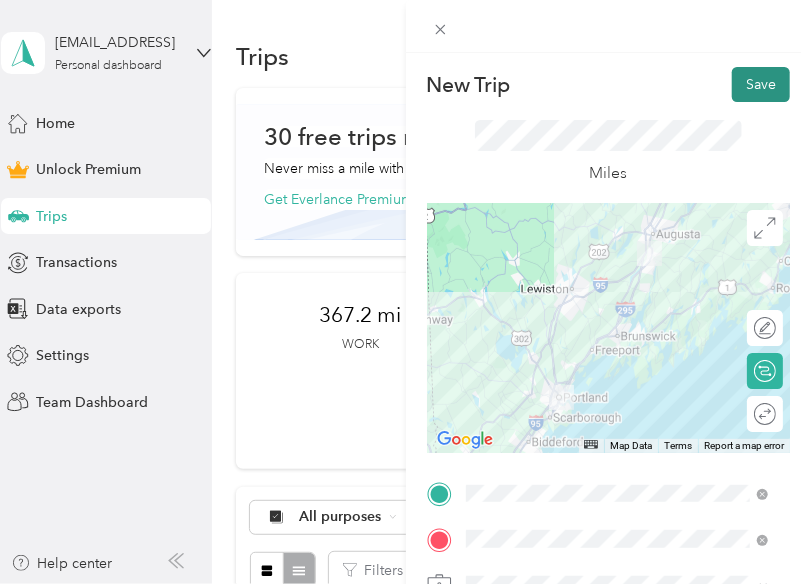 click on "Save" at bounding box center (761, 84) 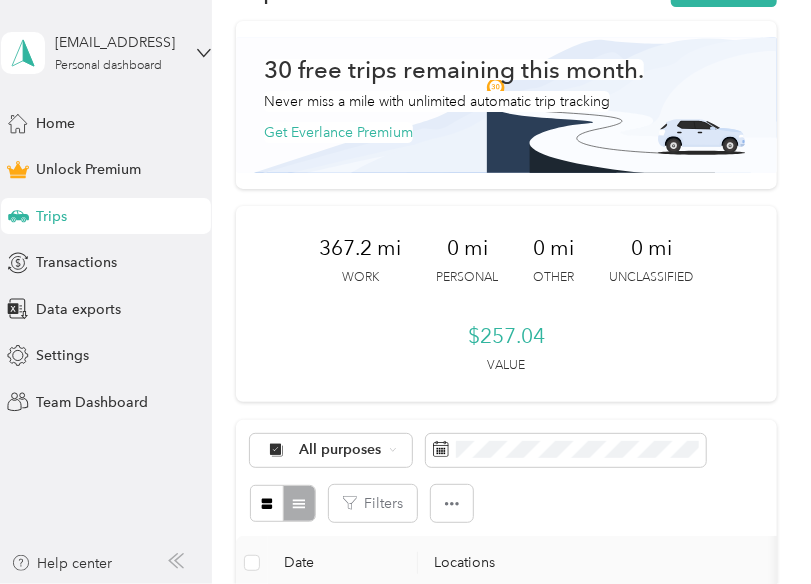 scroll, scrollTop: 0, scrollLeft: 0, axis: both 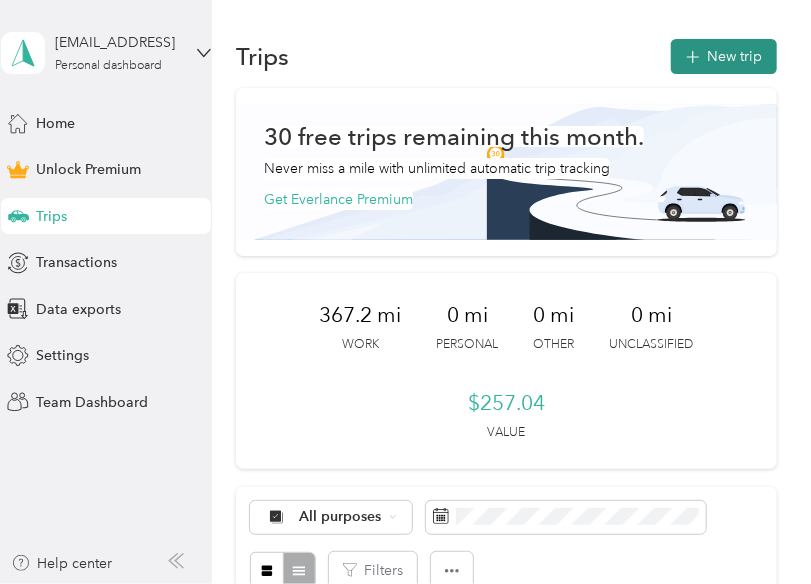 click on "New trip" at bounding box center [724, 56] 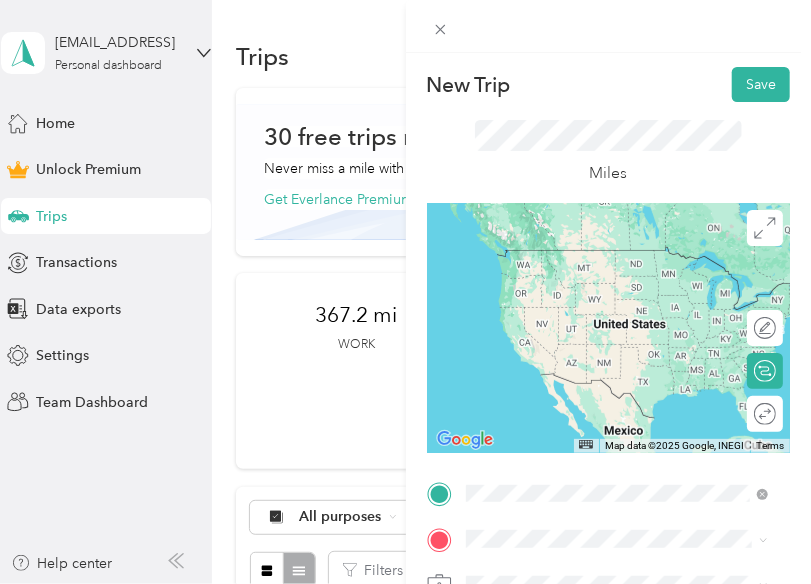 click on "[NUMBER] [STREET]
[CITY], [STATE] [POSTAL_CODE], [COUNTRY]" at bounding box center (632, 267) 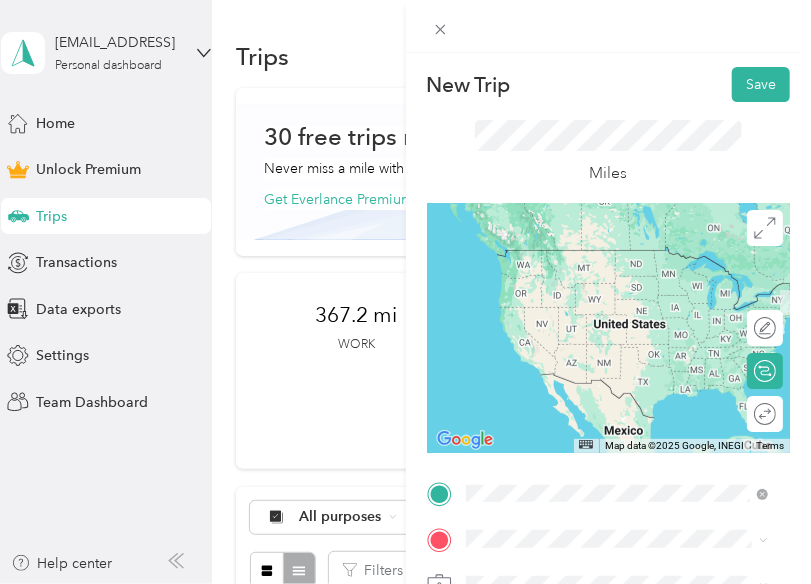 click on "[NUMBER] [STREET]
[CITY], [STATE] [POSTAL_CODE], [COUNTRY]" at bounding box center [632, 267] 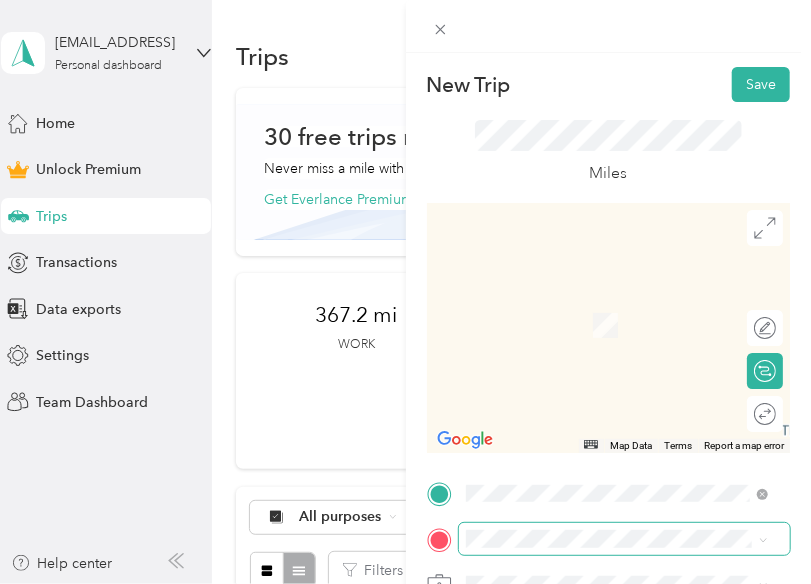 click at bounding box center [625, 539] 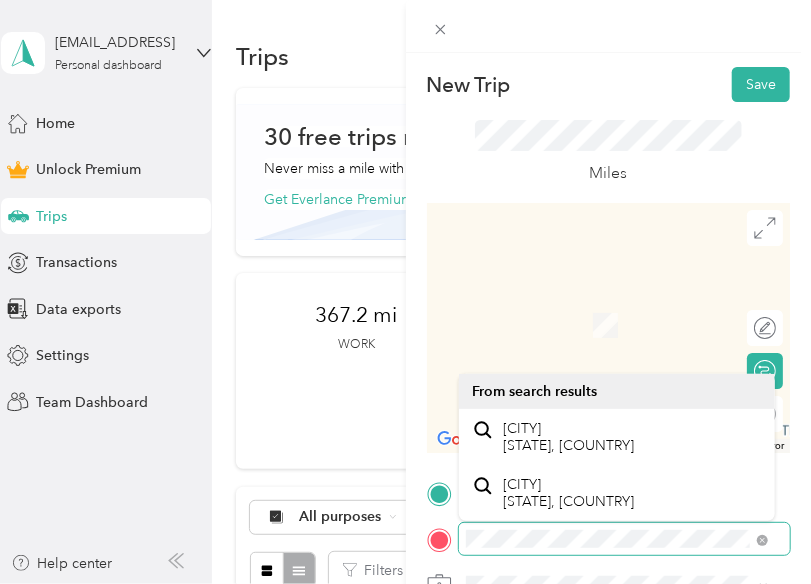 click on "New Trip Save This trip cannot be edited because it is either under review, approved, or paid. Contact your Team Manager to edit it. Miles ← Move left → Move right ↑ Move up ↓ Move down + Zoom in - Zoom out Home Jump left by 75% End Jump right by 75% Page Up Jump up by 75% Page Down Jump down by 75% Map Data Map data ©2025 Google Map data ©2025 Google 2 m  Click to toggle between metric and imperial units Terms Report a map error Edit route Calculate route Round trip TO Add photo" at bounding box center (609, 491) 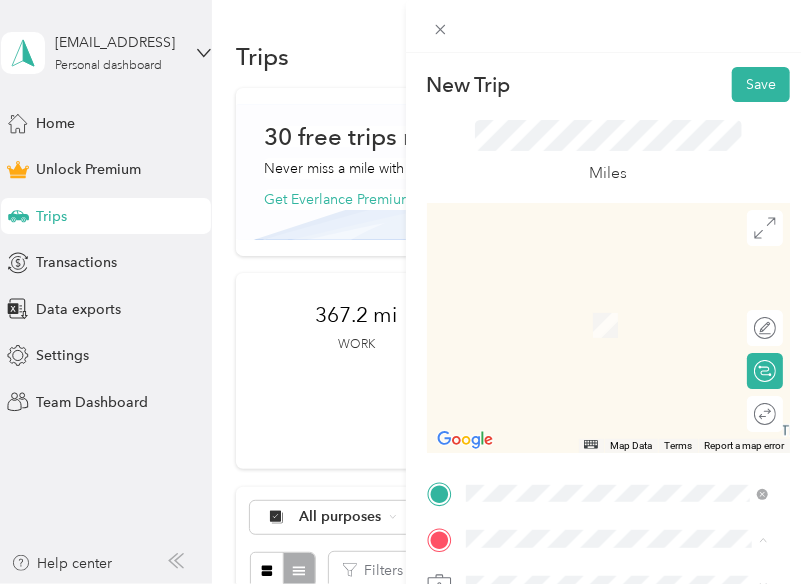click on "New Trip Save This trip cannot be edited because it is either under review, approved, or paid. Contact your Team Manager to edit it. Miles ← Move left → Move right ↑ Move up ↓ Move down + Zoom in - Zoom out Home Jump left by 75% End Jump right by 75% Page Up Jump up by 75% Page Down Jump down by 75% Map Data Map data ©2025 Google Map data ©2025 Google 2 m  Click to toggle between metric and imperial units Terms Report a map error Edit route Calculate route Round trip TO Add photo" at bounding box center [609, 345] 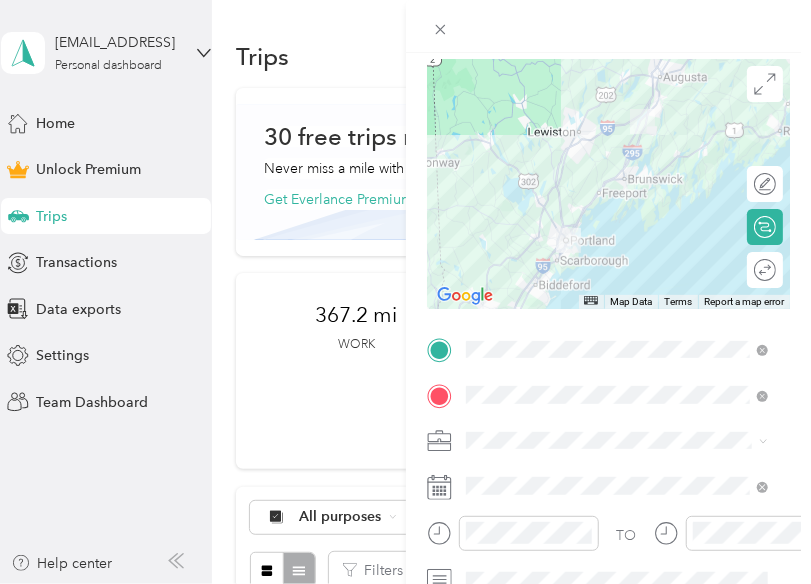scroll, scrollTop: 145, scrollLeft: 0, axis: vertical 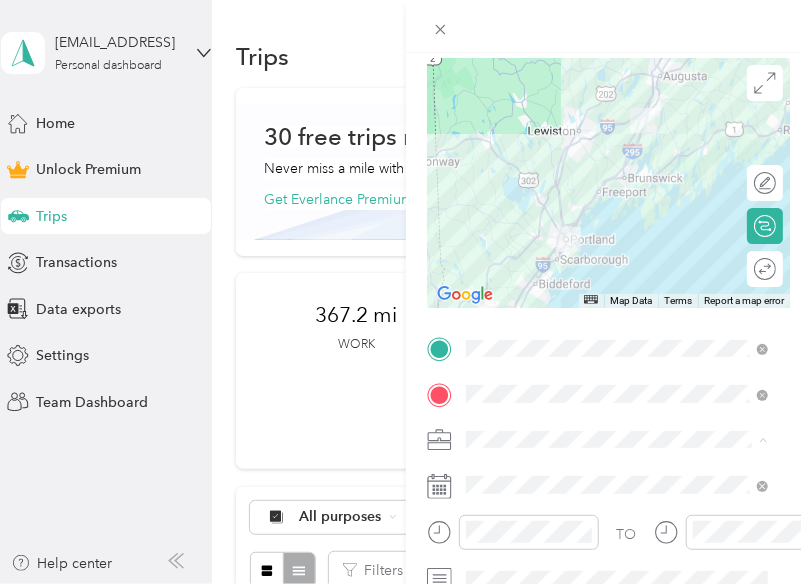 click on "Work" at bounding box center (617, 158) 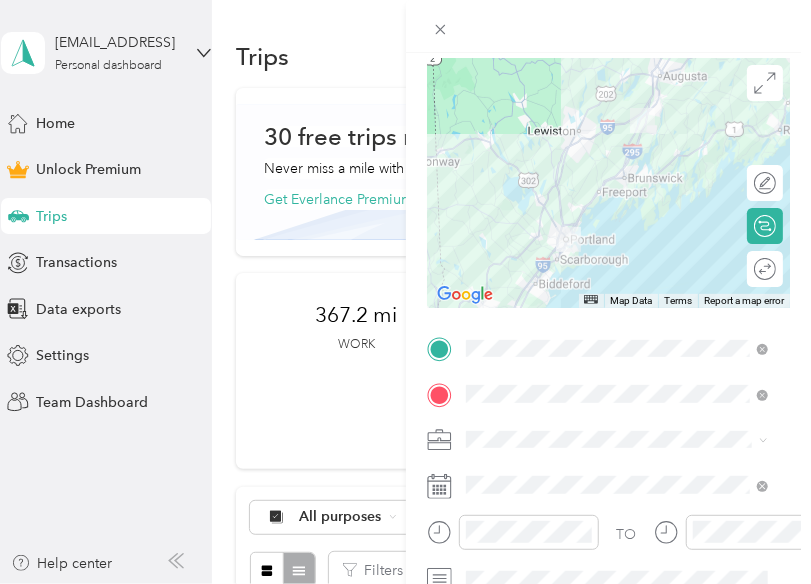 click on "TO Add photo" at bounding box center [609, 552] 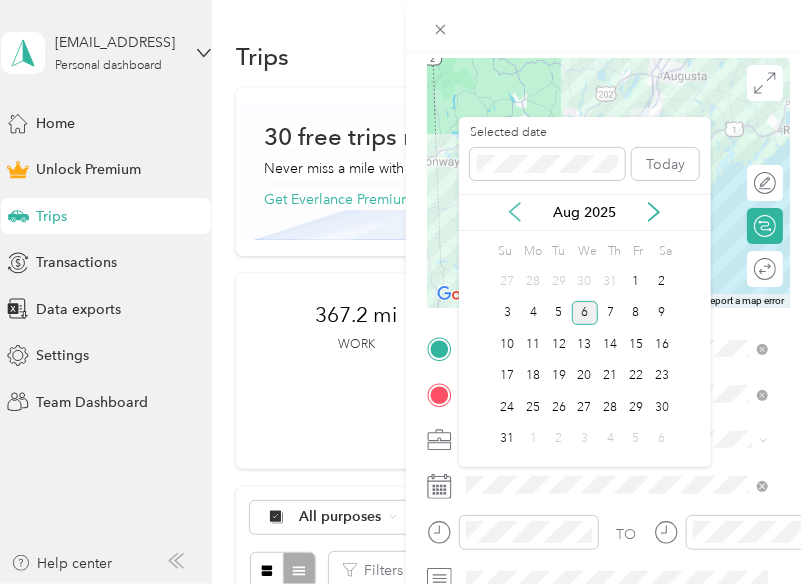 click 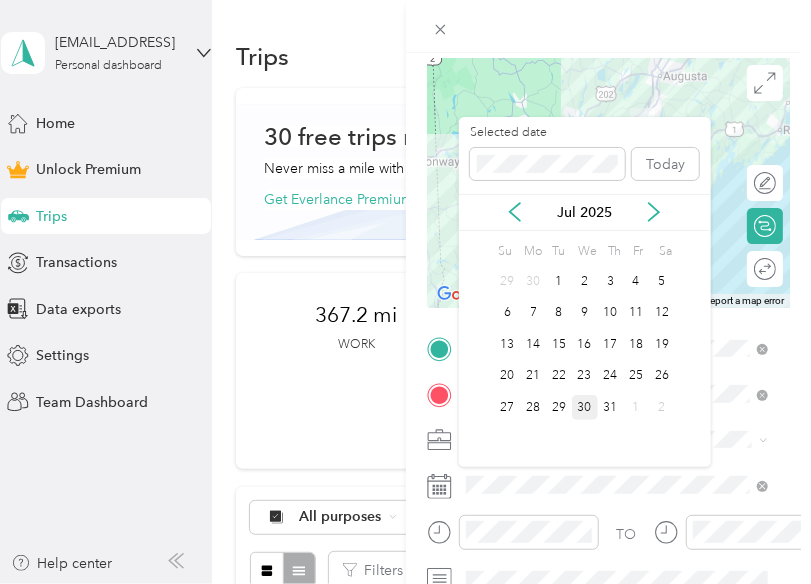 click on "30" at bounding box center (585, 407) 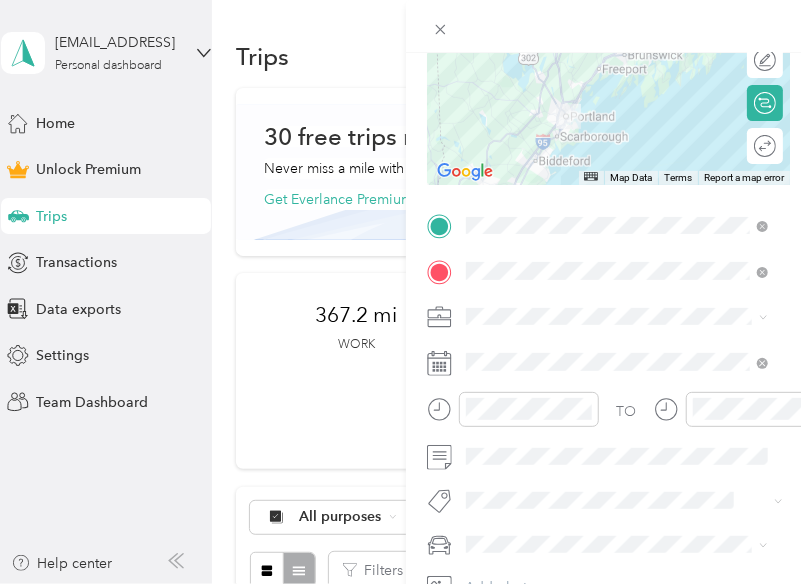 scroll, scrollTop: 269, scrollLeft: 0, axis: vertical 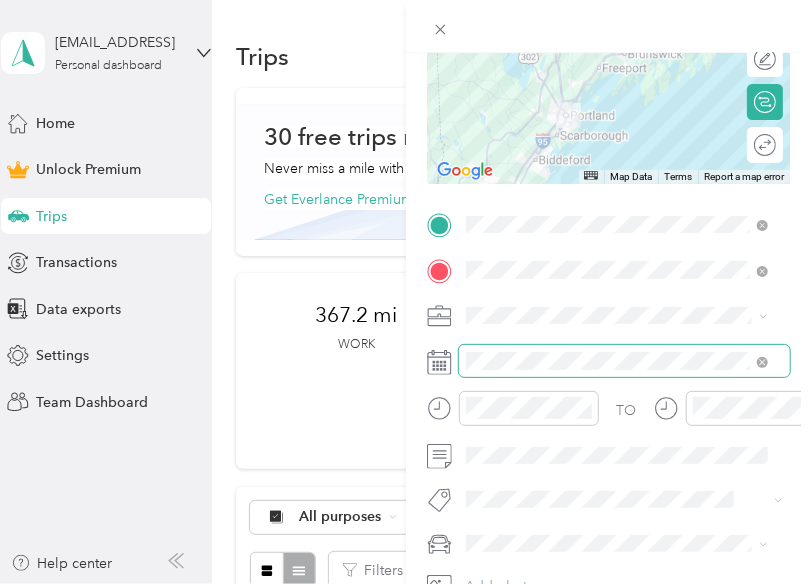 click at bounding box center (625, 361) 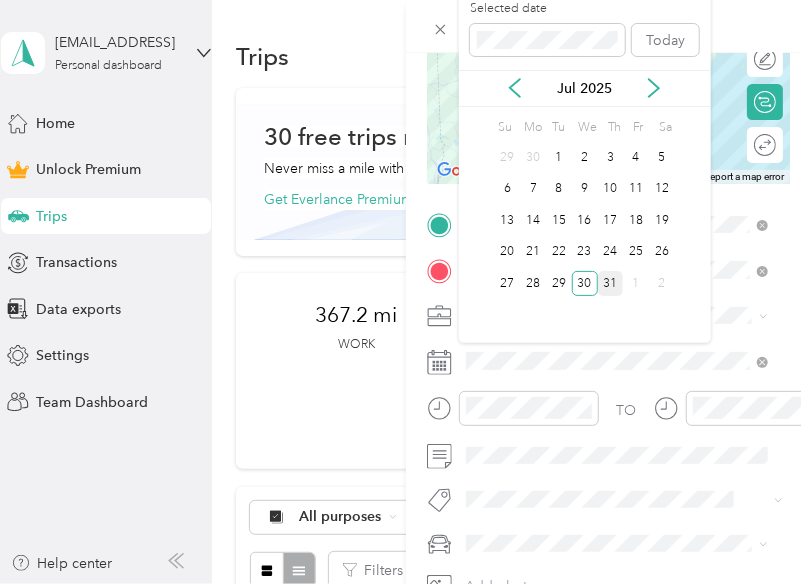 click on "31" at bounding box center (611, 283) 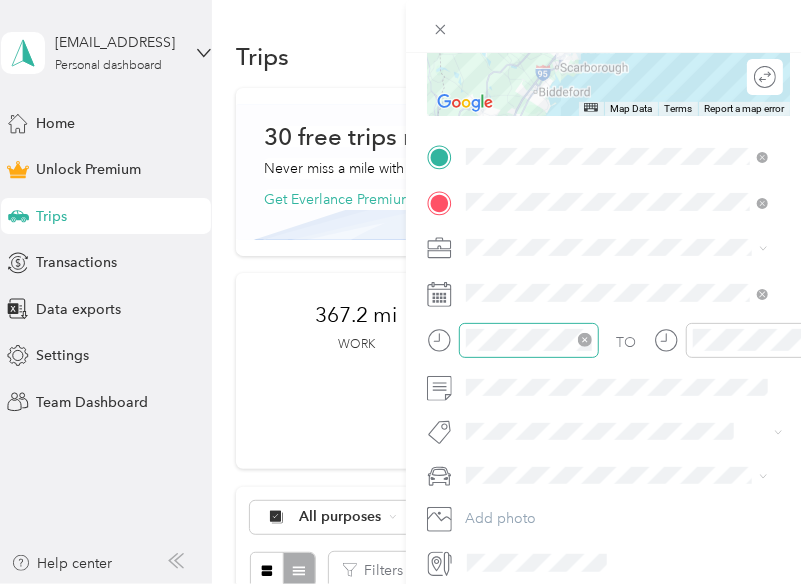 scroll, scrollTop: 370, scrollLeft: 0, axis: vertical 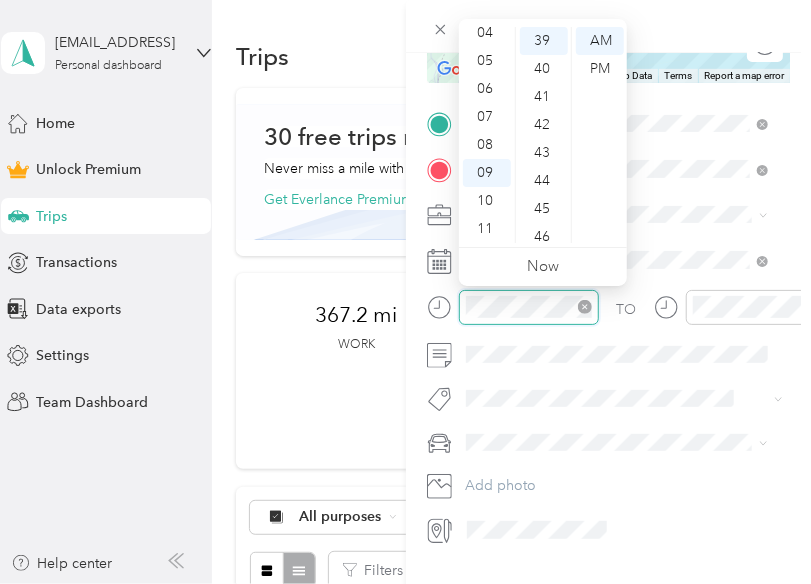 click 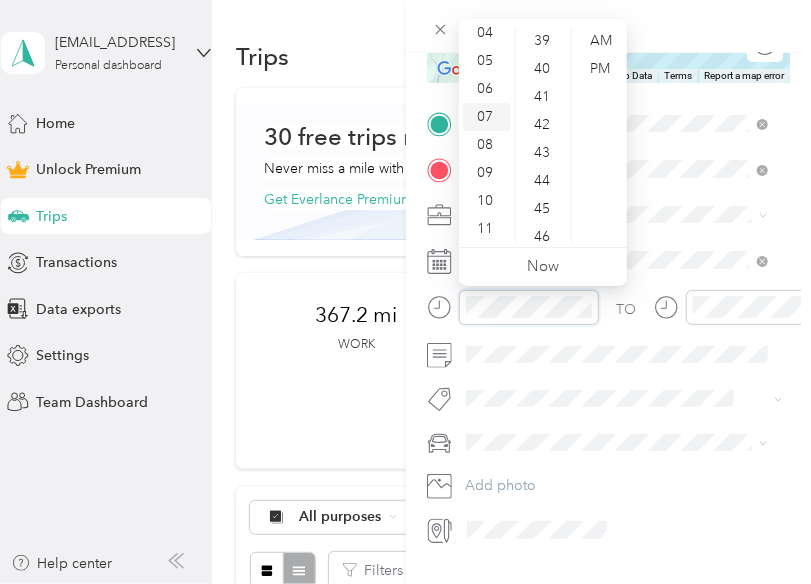 scroll, scrollTop: 0, scrollLeft: 0, axis: both 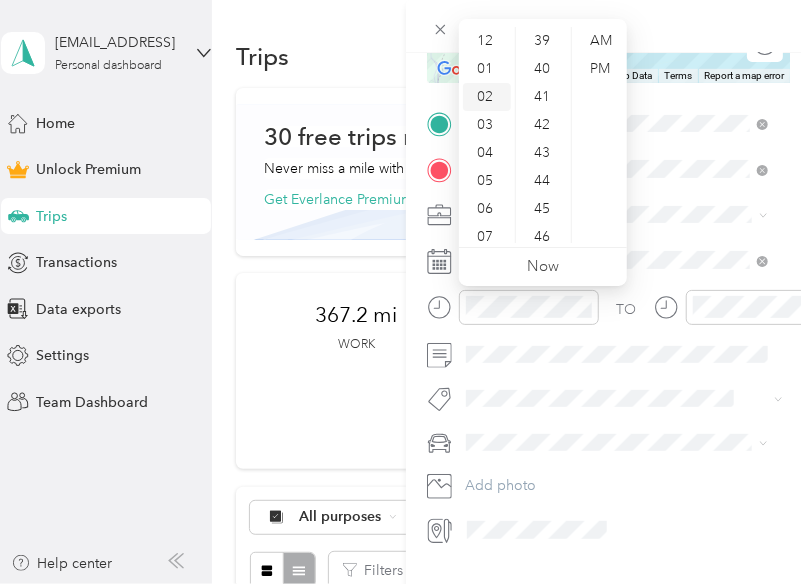 click on "02" at bounding box center [487, 97] 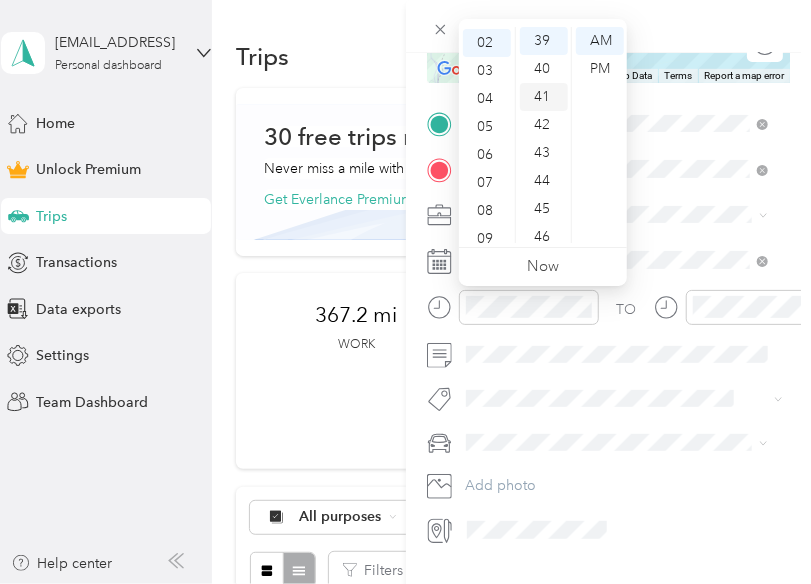 scroll, scrollTop: 56, scrollLeft: 0, axis: vertical 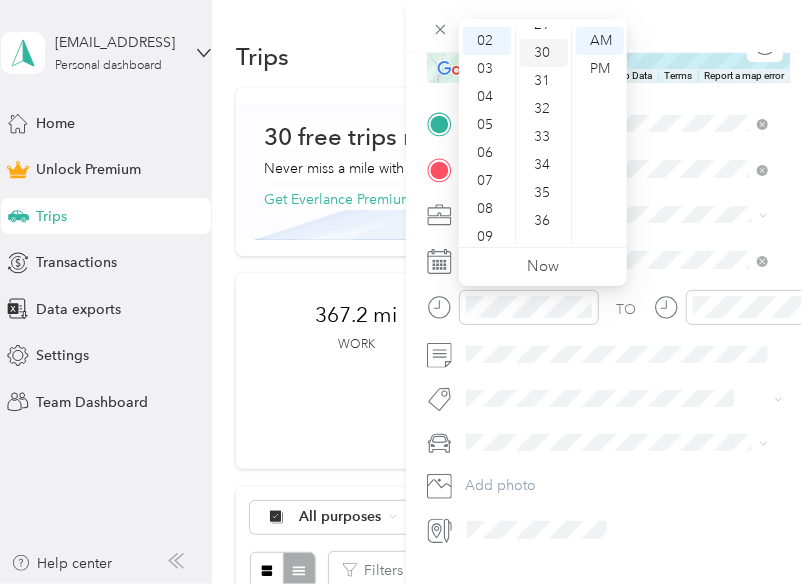 click on "30" at bounding box center (544, 53) 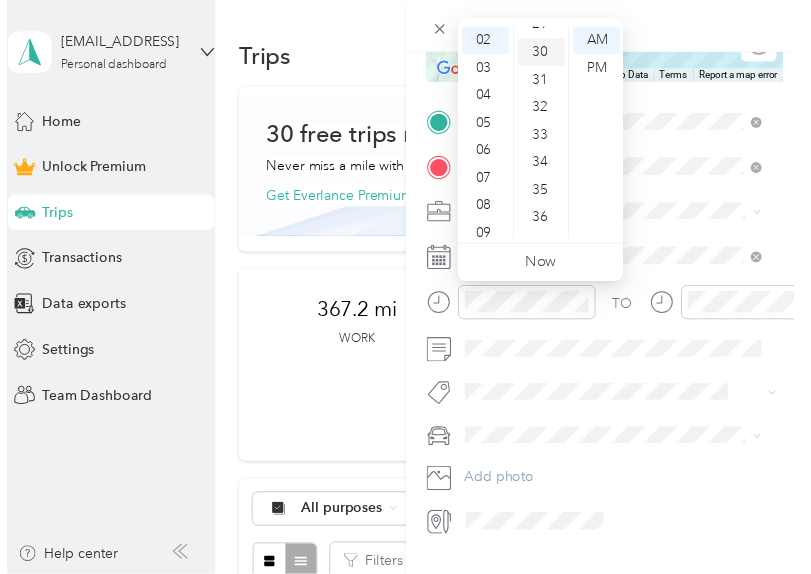 scroll, scrollTop: 840, scrollLeft: 0, axis: vertical 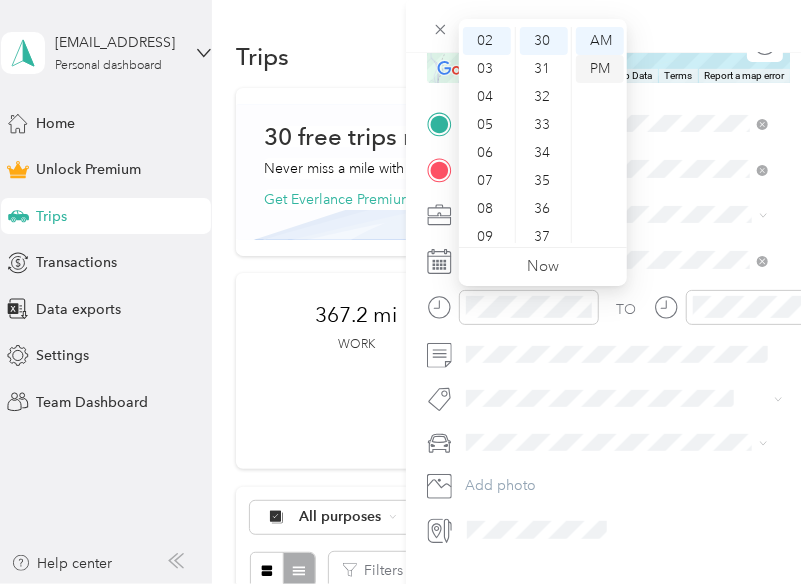click on "PM" at bounding box center [600, 69] 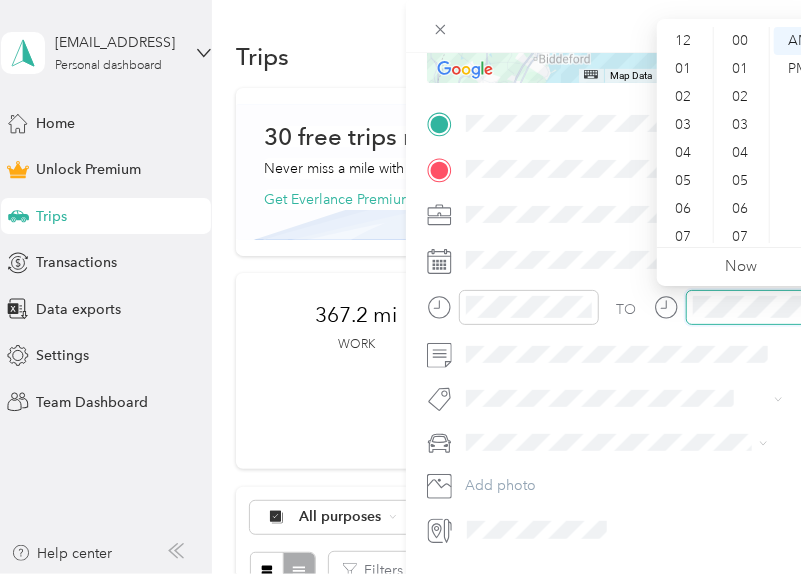 scroll, scrollTop: 1083, scrollLeft: 0, axis: vertical 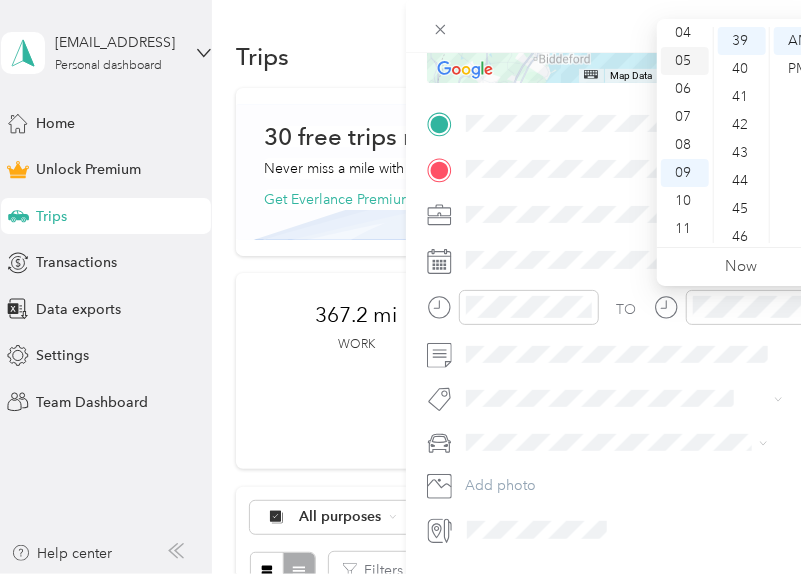 click on "05" at bounding box center [685, 61] 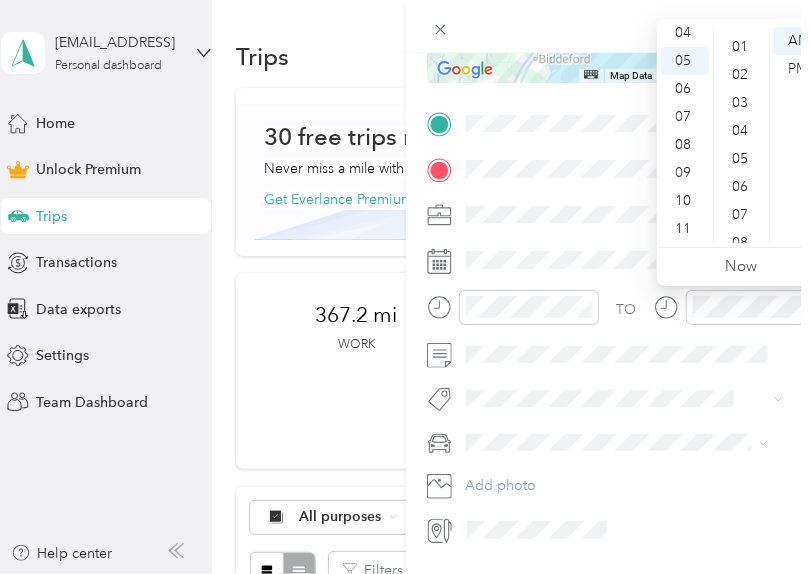 scroll, scrollTop: 0, scrollLeft: 0, axis: both 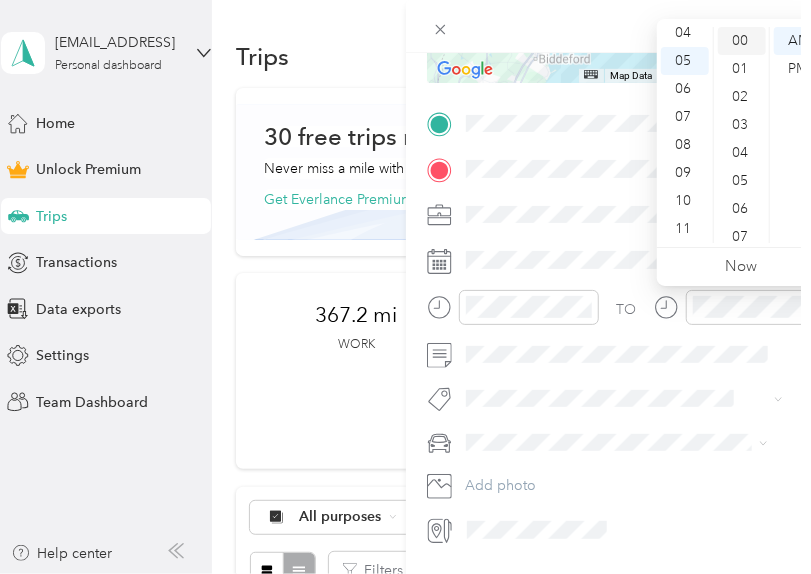 click on "00" at bounding box center (742, 41) 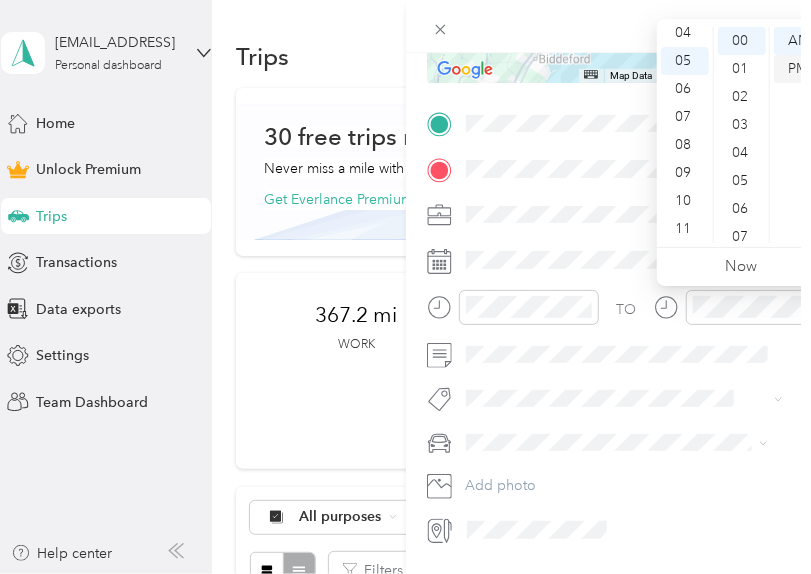 click on "PM" at bounding box center [798, 69] 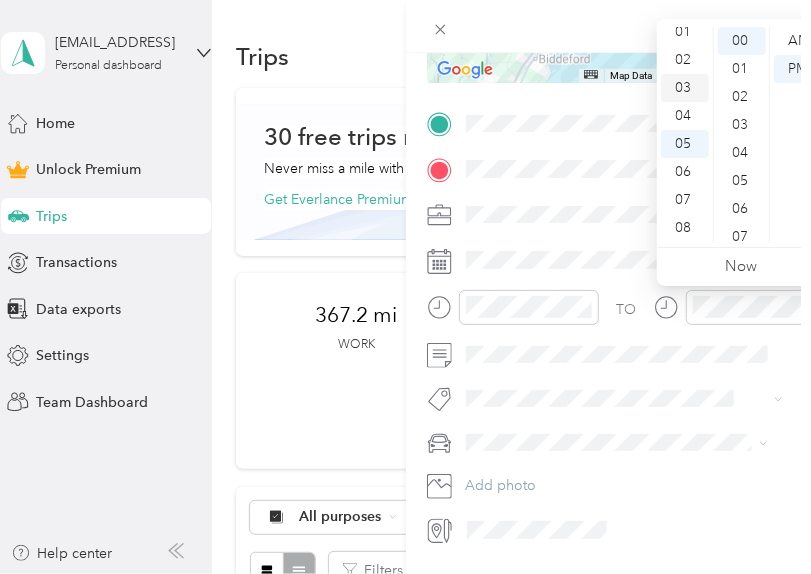 click on "03" at bounding box center [685, 88] 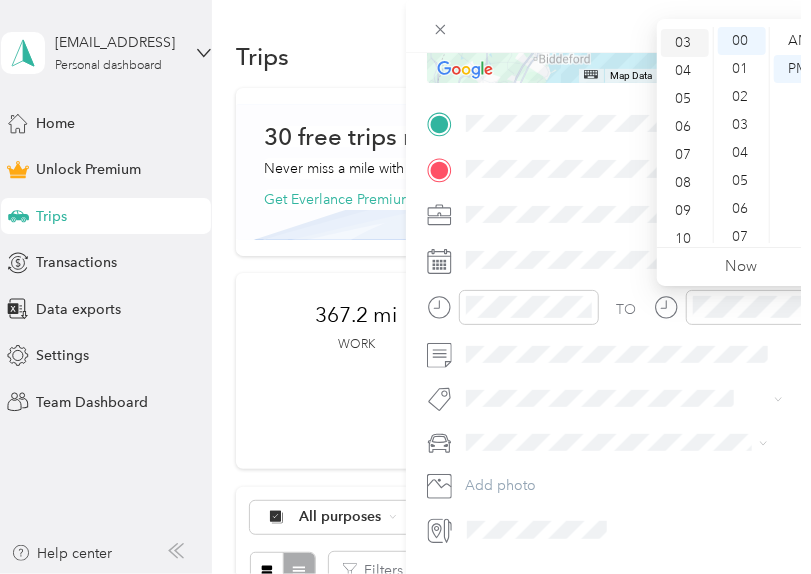 scroll, scrollTop: 84, scrollLeft: 0, axis: vertical 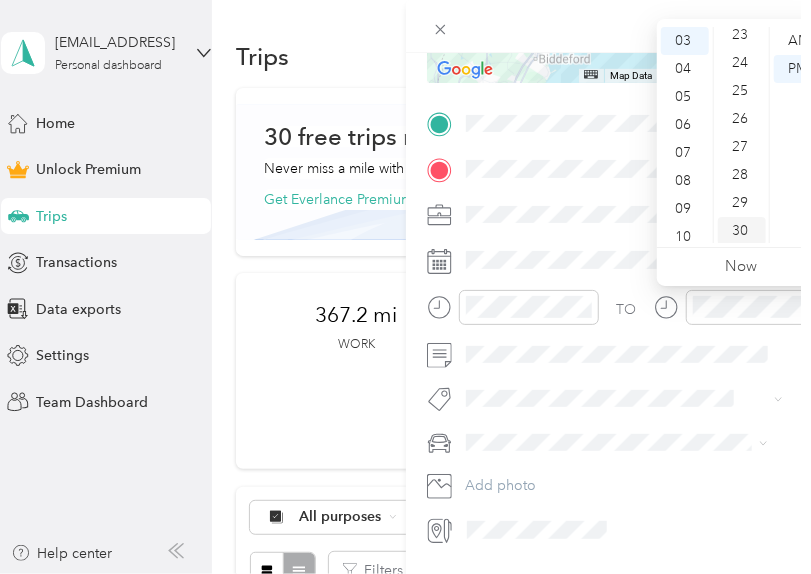click on "30" at bounding box center [742, 231] 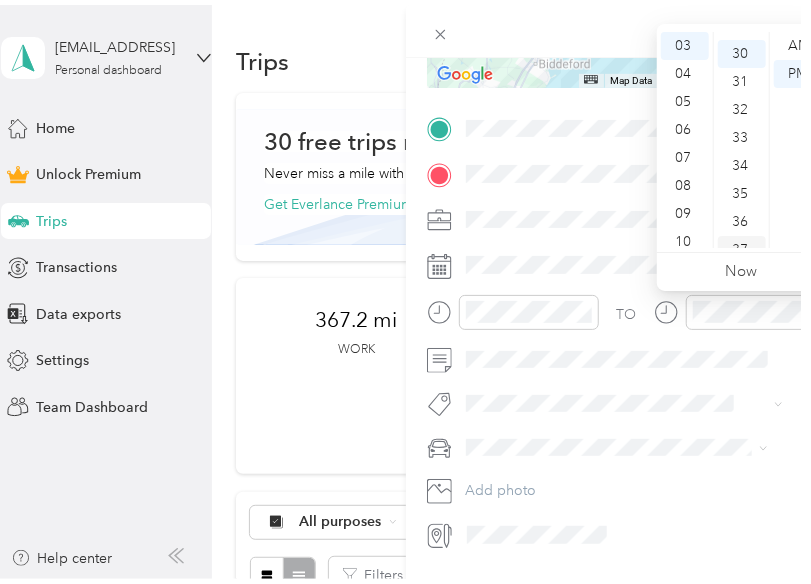scroll, scrollTop: 840, scrollLeft: 0, axis: vertical 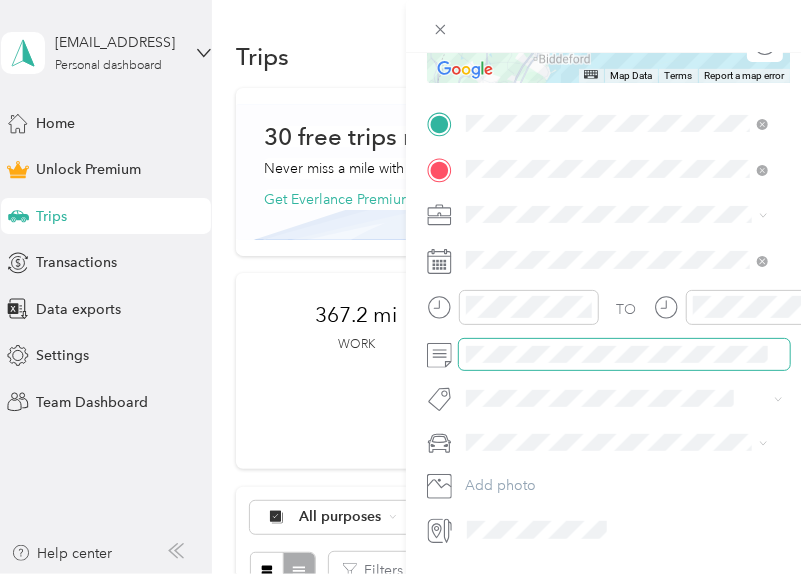click at bounding box center [625, 355] 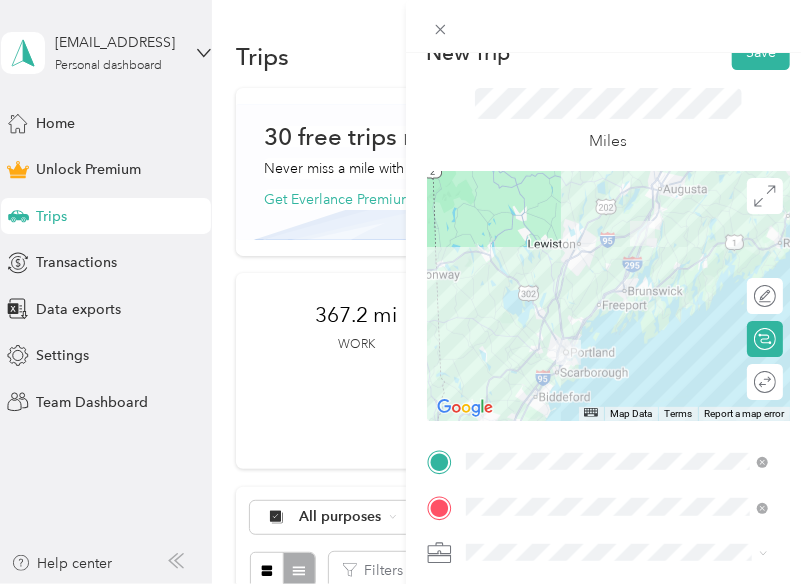 scroll, scrollTop: 26, scrollLeft: 0, axis: vertical 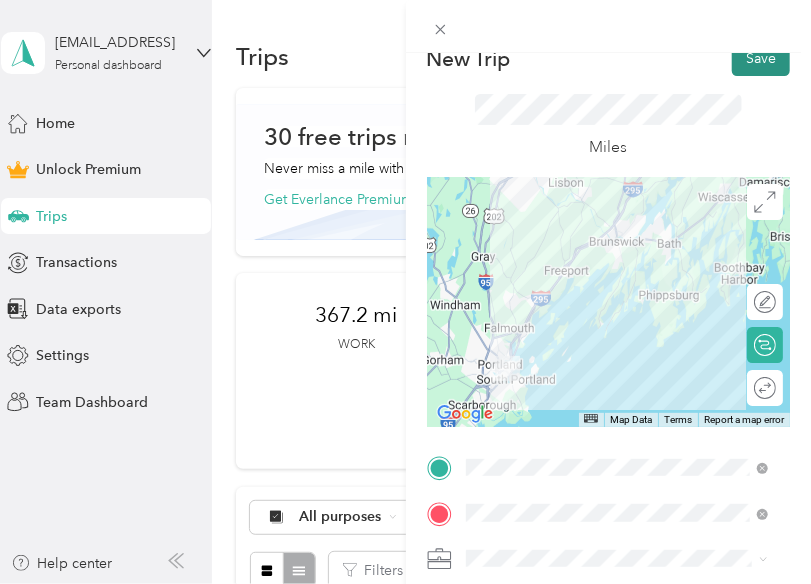 click on "Save" at bounding box center [761, 58] 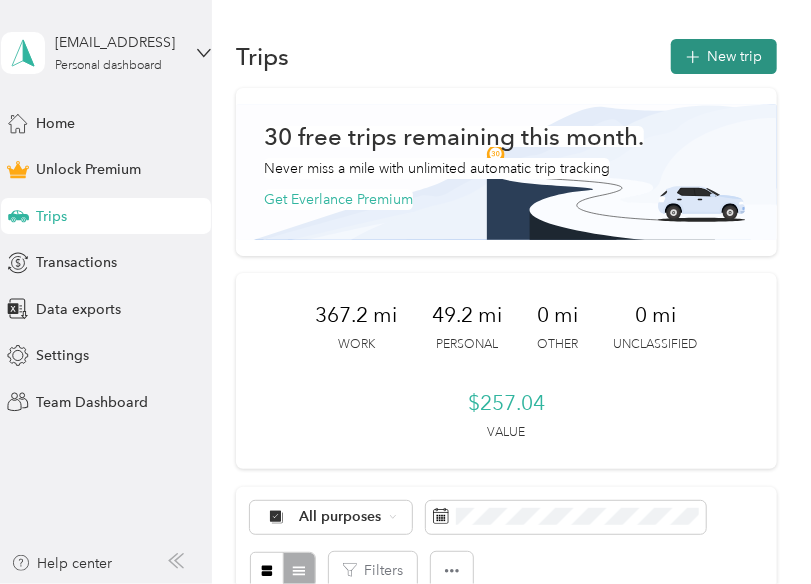click on "New trip" at bounding box center (724, 56) 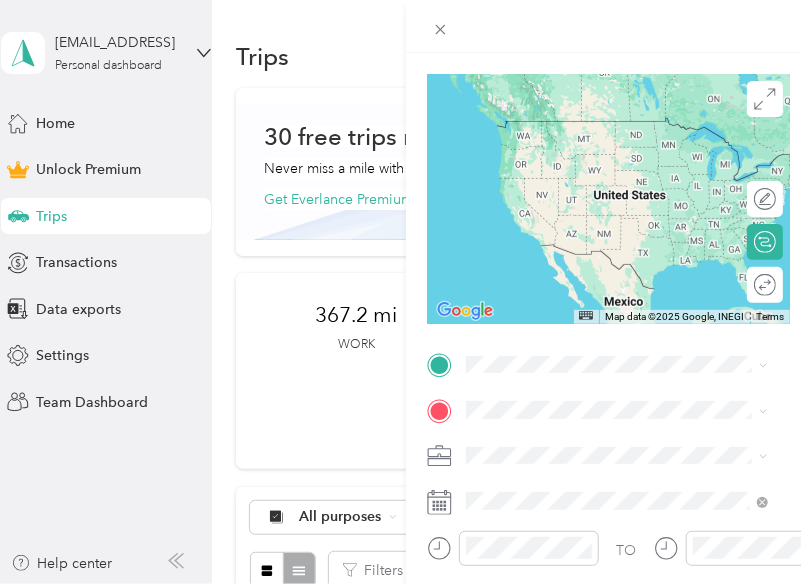 scroll, scrollTop: 130, scrollLeft: 0, axis: vertical 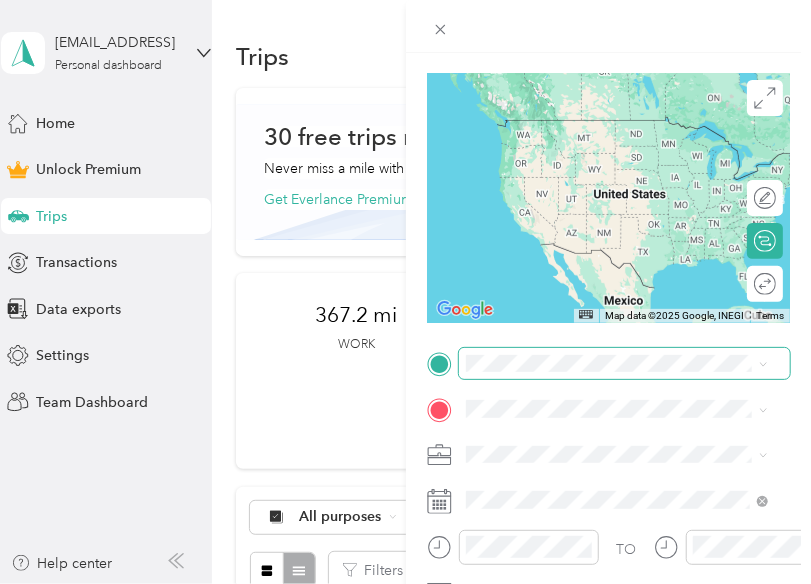 click at bounding box center [625, 364] 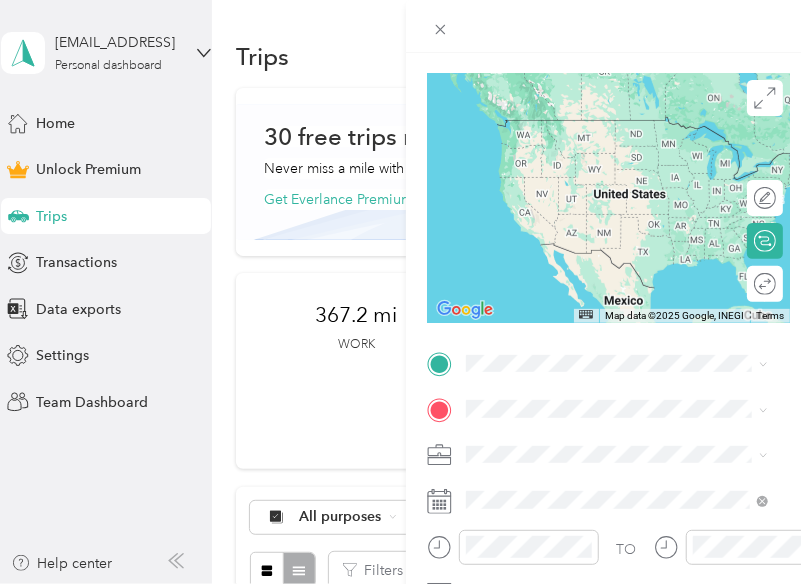 click on "[NUMBER] [STREET]
[CITY], [STATE] [POSTAL_CODE], [COUNTRY]" at bounding box center [632, 137] 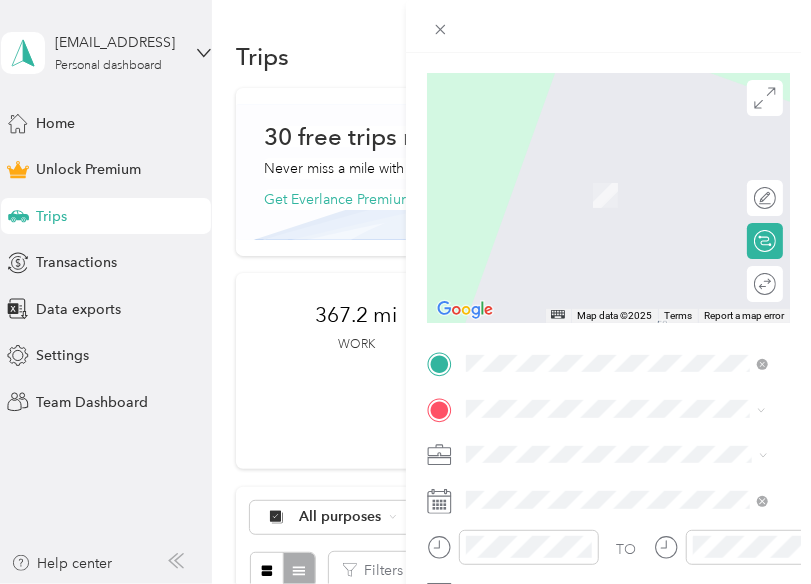 click on "[NUMBER] [STREET]
[CITY], [STATE] [POSTAL_CODE], [COUNTRY]" at bounding box center [632, 182] 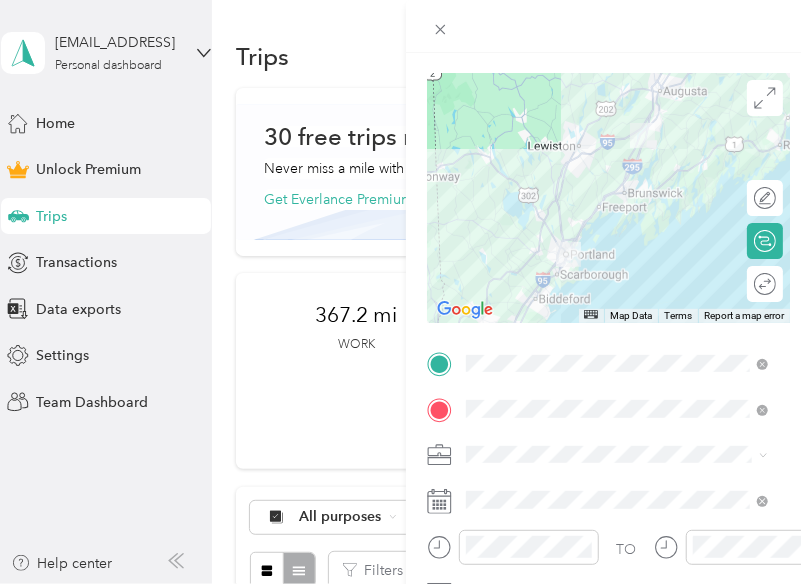 click at bounding box center [625, 455] 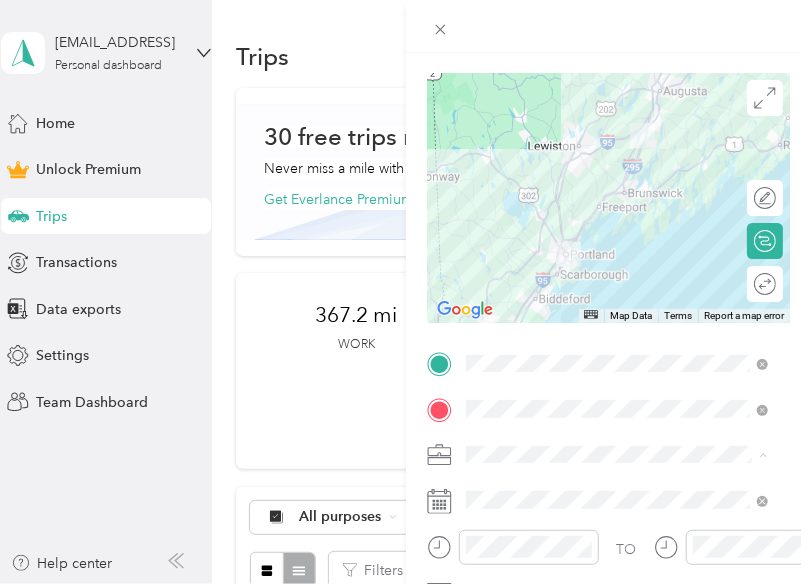 click on "Work" at bounding box center [617, 174] 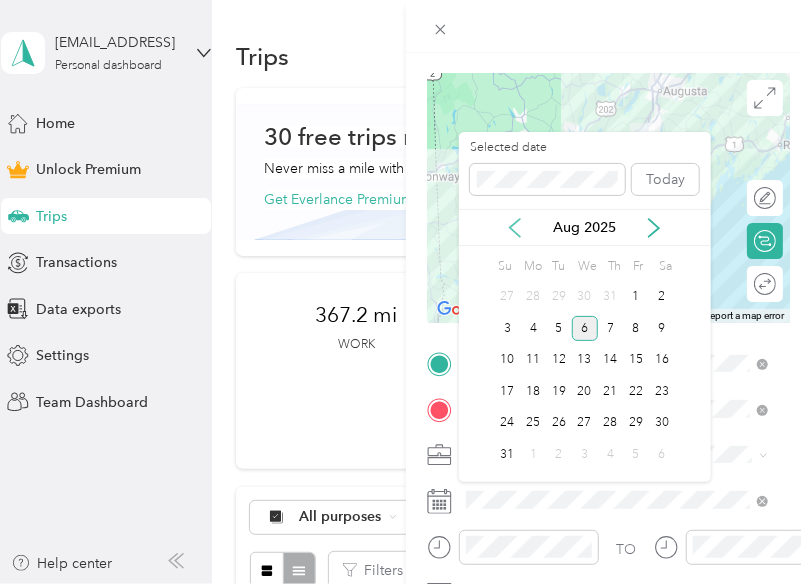 click 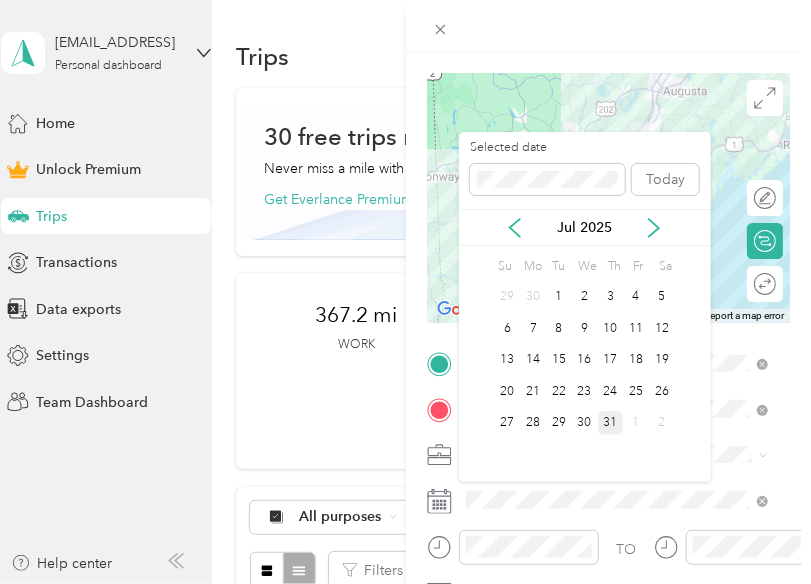 click on "31" at bounding box center (611, 423) 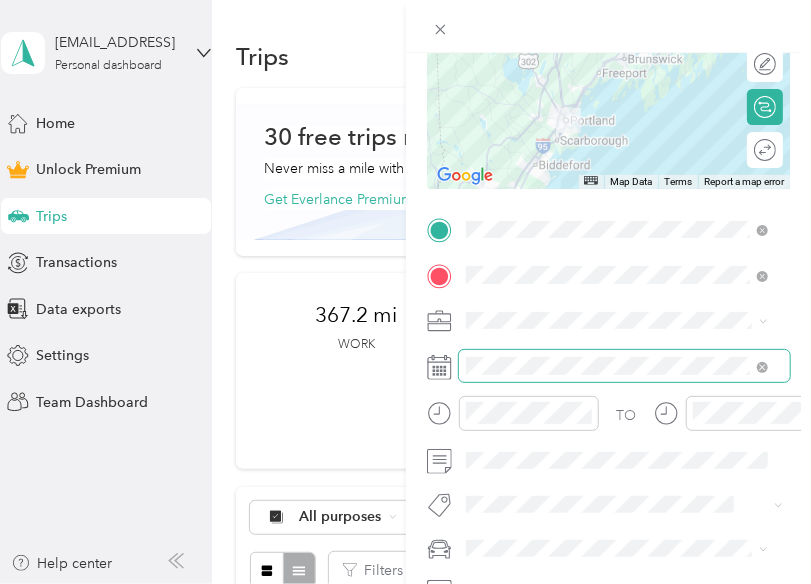 scroll, scrollTop: 265, scrollLeft: 0, axis: vertical 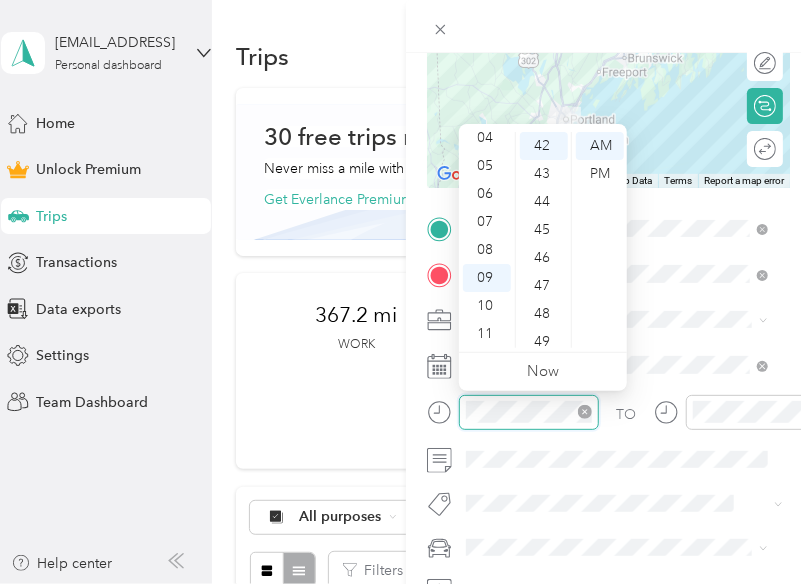 click 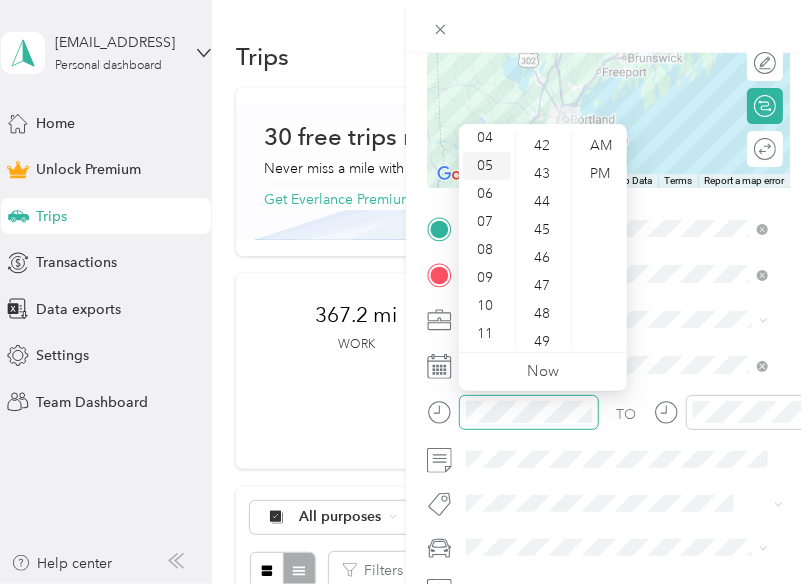 click on "05" at bounding box center (487, 166) 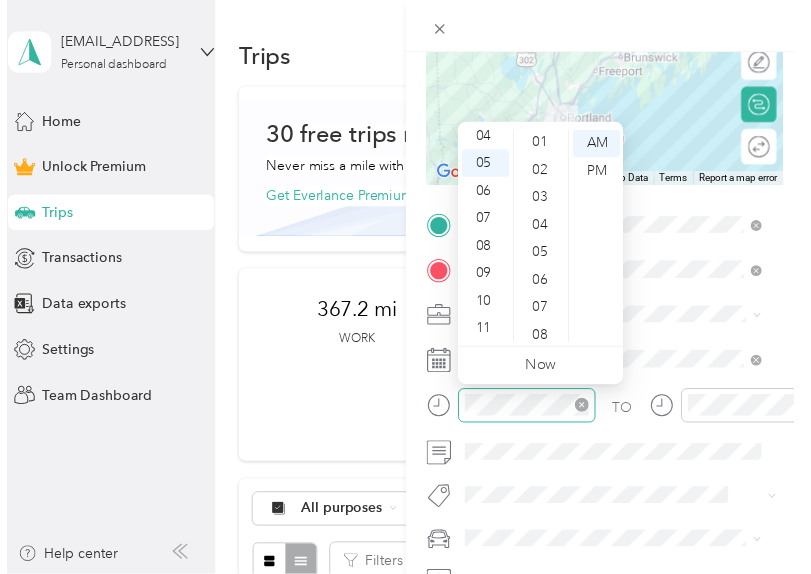 scroll, scrollTop: 0, scrollLeft: 0, axis: both 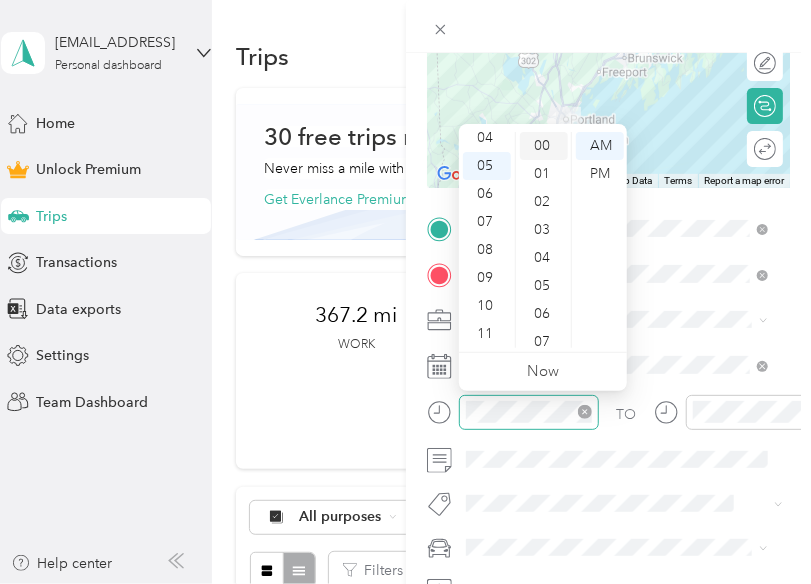 click on "00" at bounding box center [544, 146] 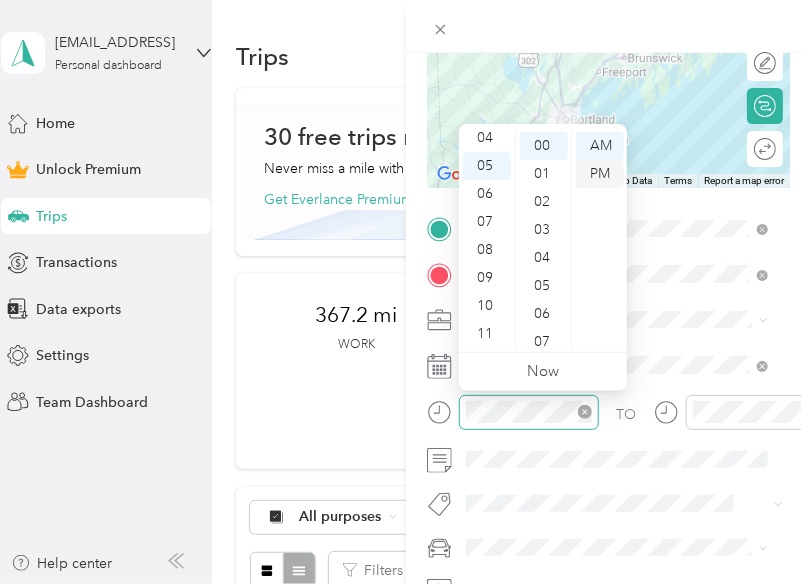 click on "PM" at bounding box center (600, 174) 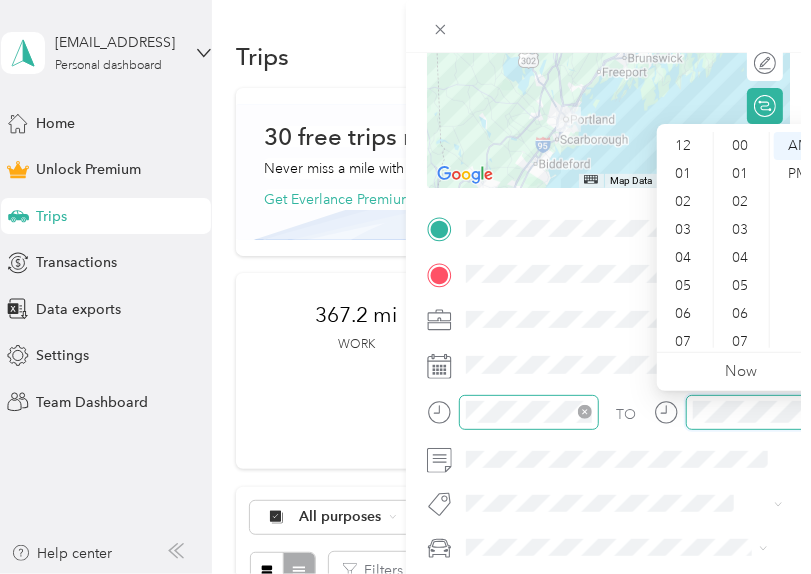 scroll, scrollTop: 1176, scrollLeft: 0, axis: vertical 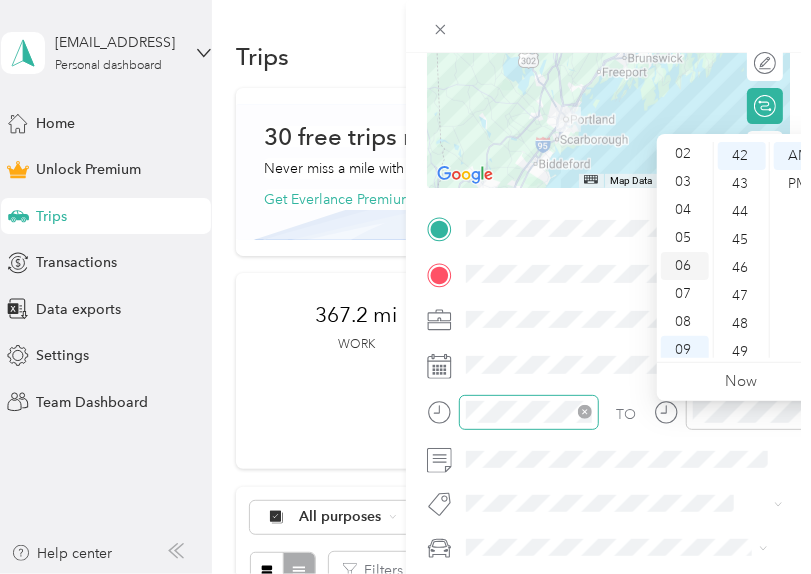 click on "06" at bounding box center [685, 266] 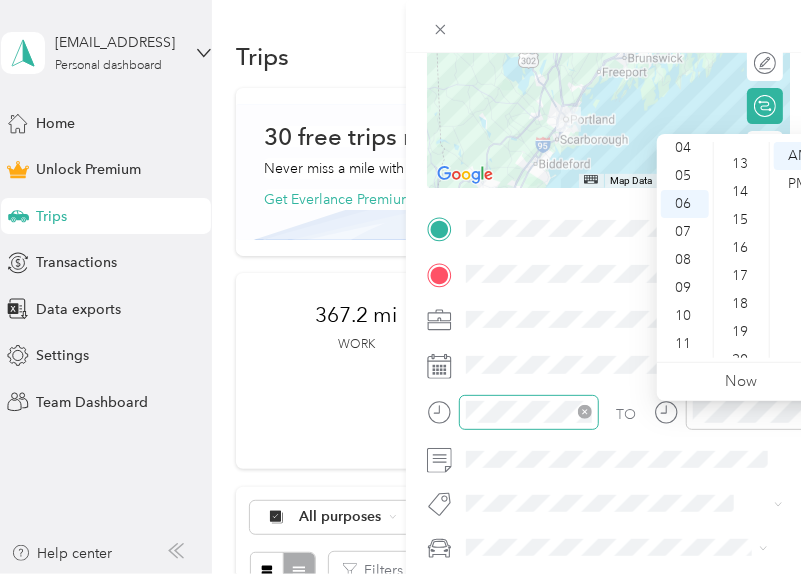 scroll, scrollTop: 0, scrollLeft: 0, axis: both 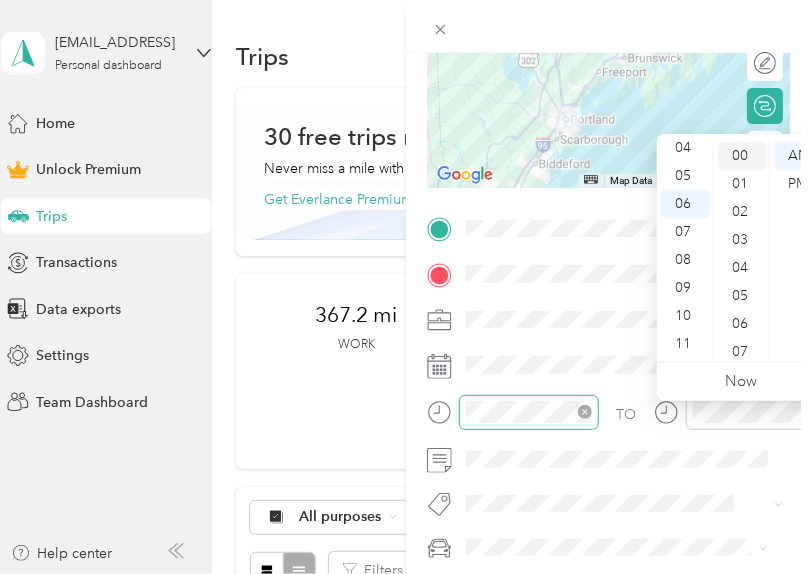 click on "00" at bounding box center (742, 156) 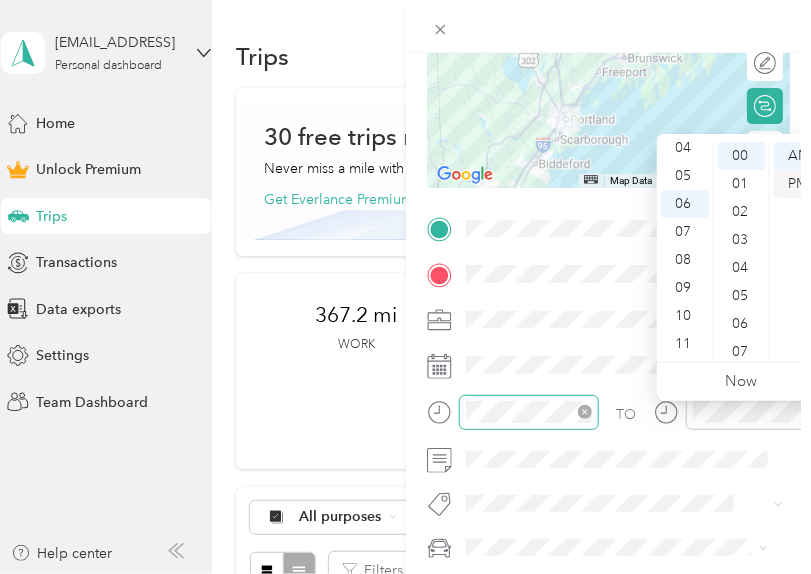 click on "PM" at bounding box center [798, 184] 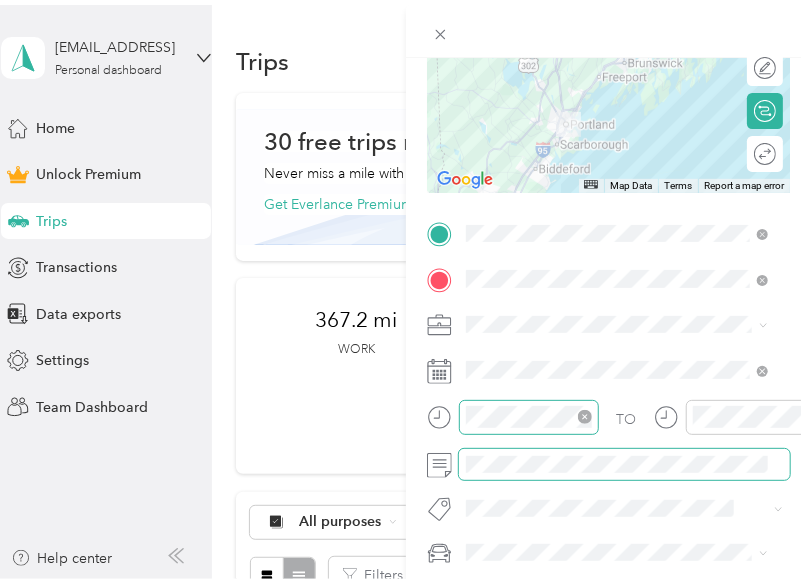 scroll, scrollTop: 0, scrollLeft: 0, axis: both 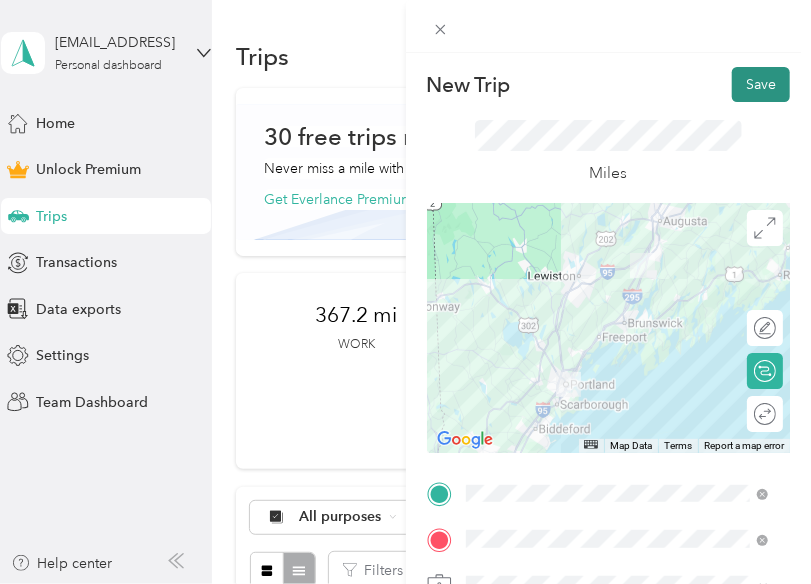 click on "Save" at bounding box center (761, 84) 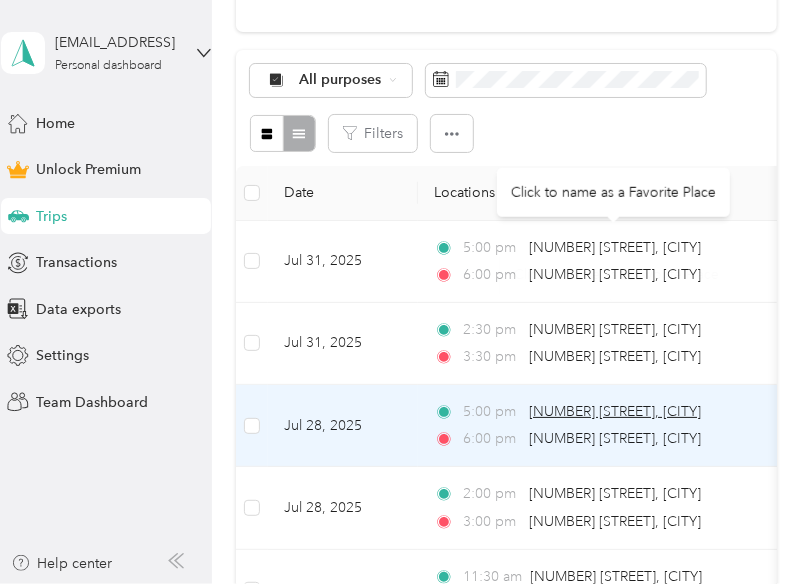 scroll, scrollTop: 0, scrollLeft: 0, axis: both 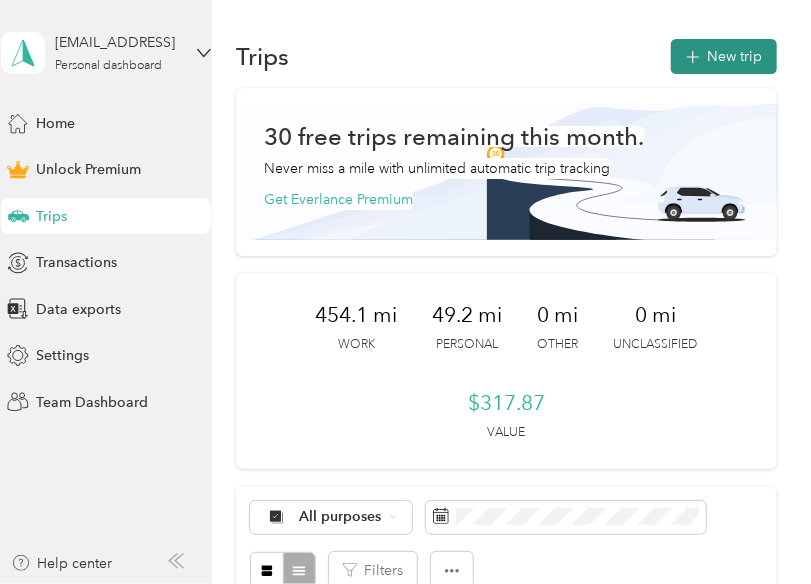 click on "New trip" at bounding box center (724, 56) 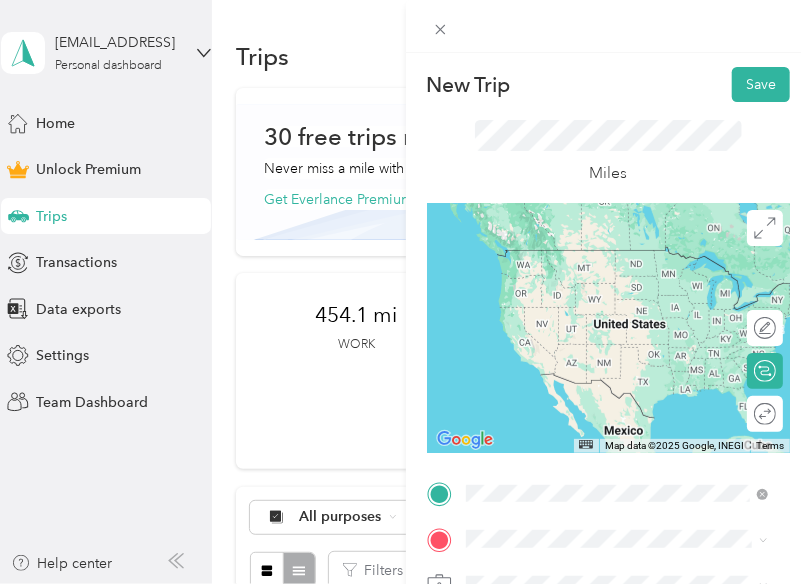 click on "[NUMBER] [STREET]
[CITY], [STATE] [POSTAL_CODE], [COUNTRY]" at bounding box center (632, 267) 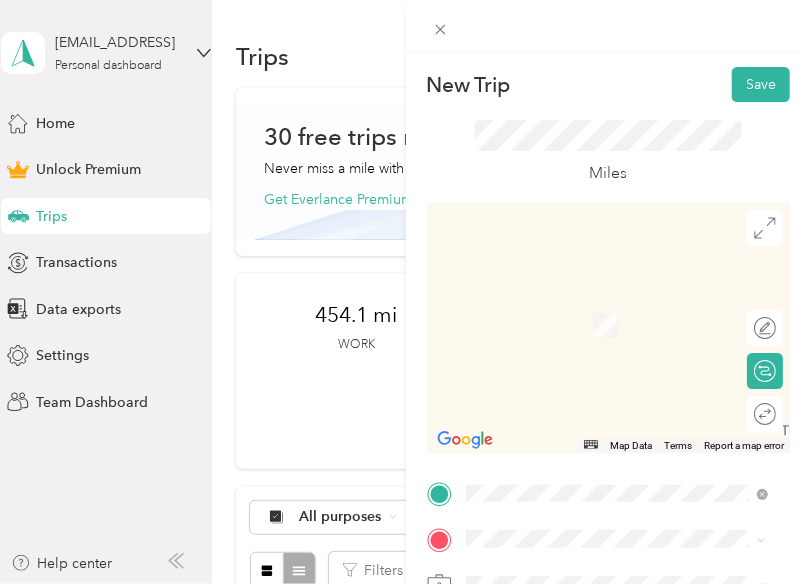 click on "[NUMBER] [STREET]
[CITY], [STATE] [POSTAL_CODE], [COUNTRY]" at bounding box center [632, 313] 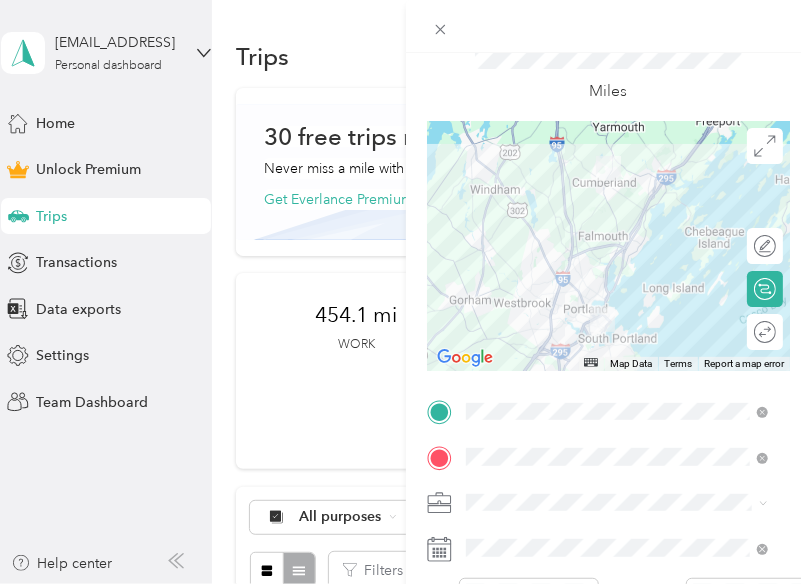 scroll, scrollTop: 126, scrollLeft: 0, axis: vertical 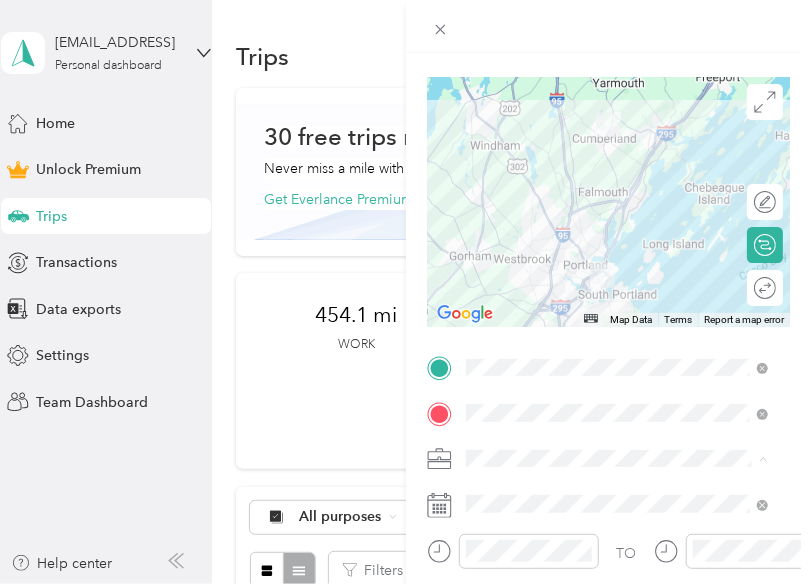 click on "Work" at bounding box center (617, 178) 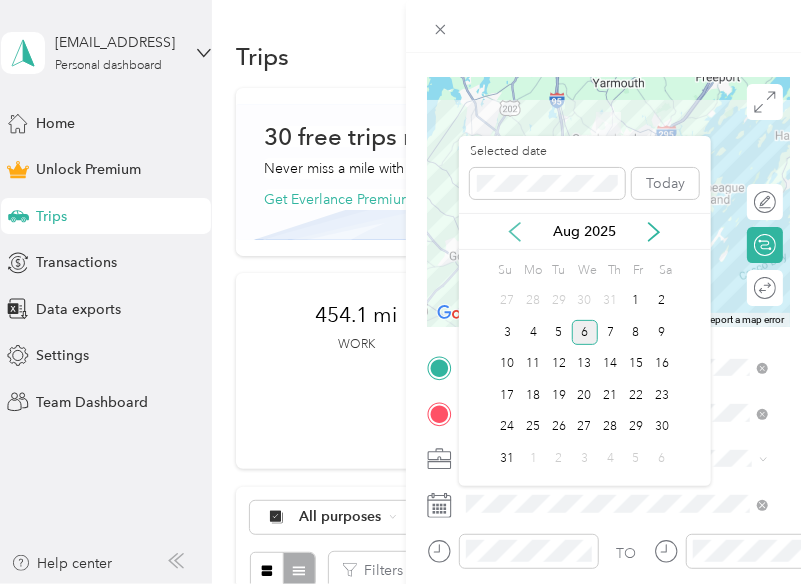 click 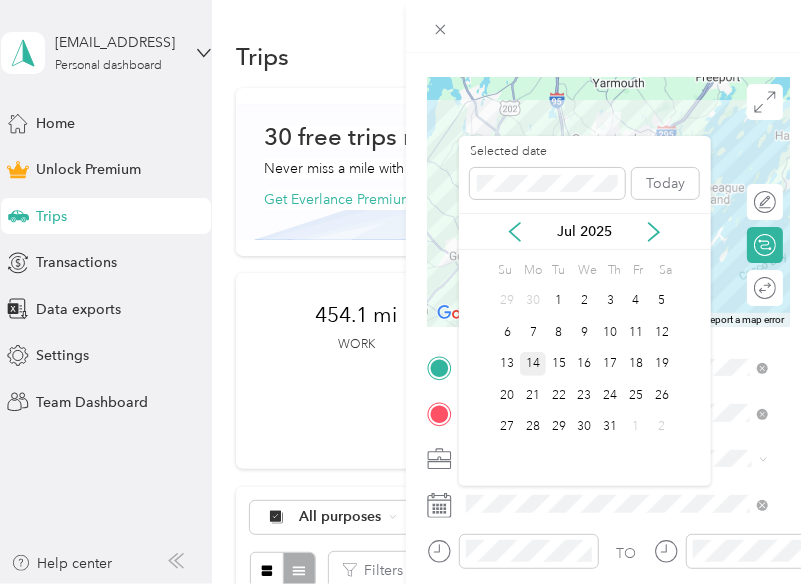 click on "14" at bounding box center [533, 364] 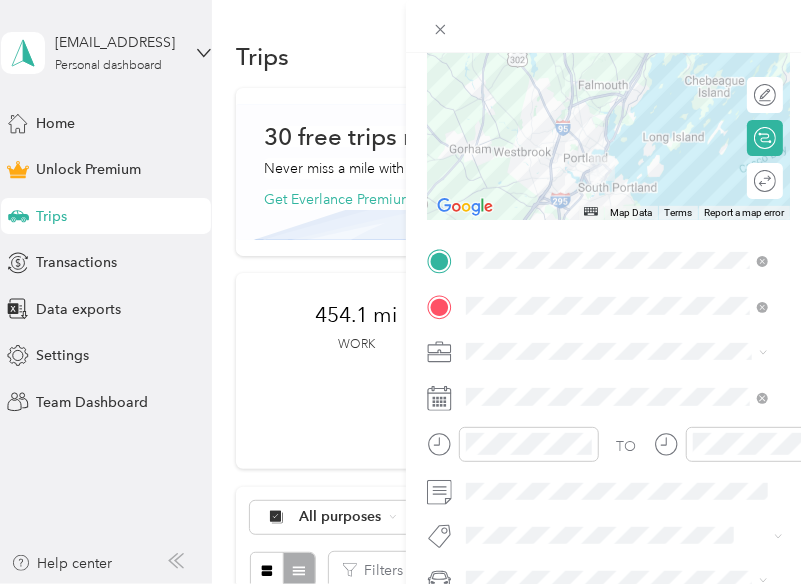 scroll, scrollTop: 234, scrollLeft: 0, axis: vertical 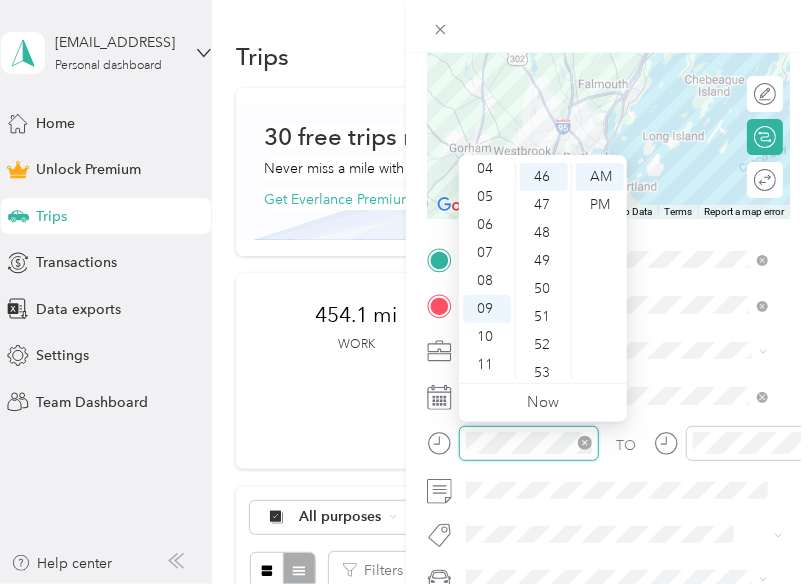 click 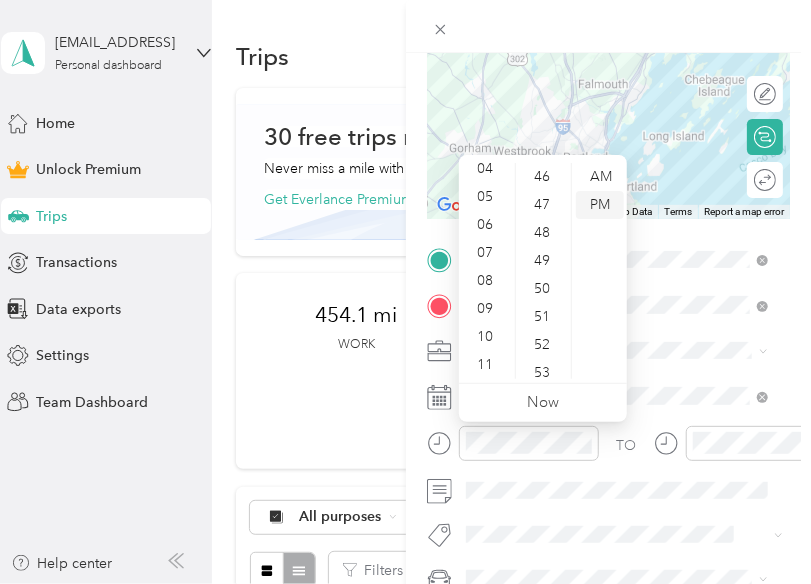 click on "PM" at bounding box center [600, 205] 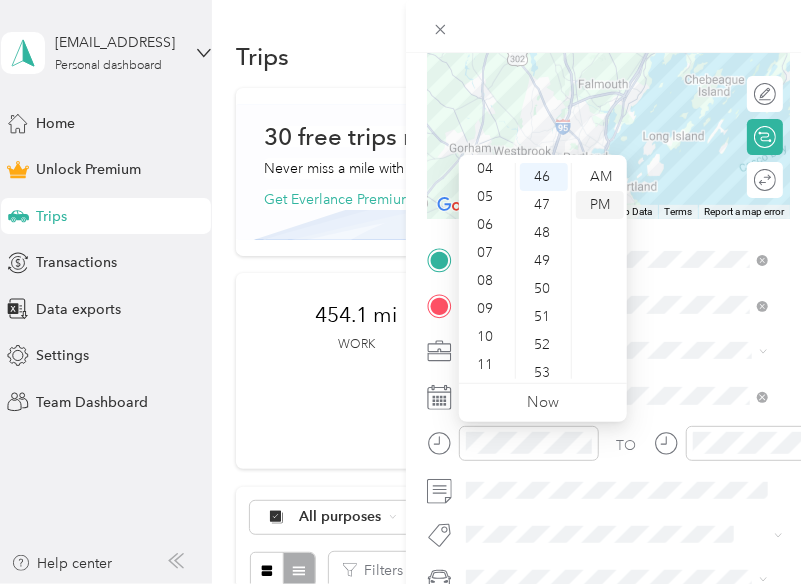 scroll, scrollTop: 0, scrollLeft: 0, axis: both 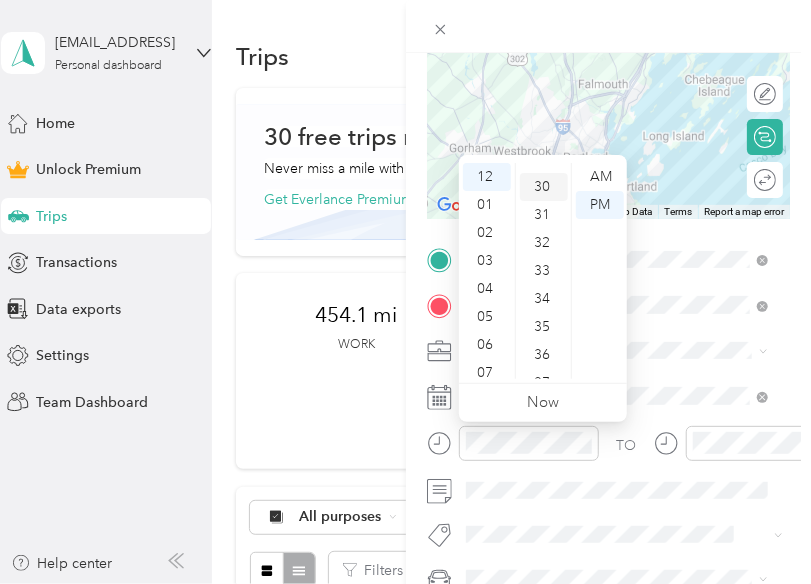 click on "30" at bounding box center (544, 187) 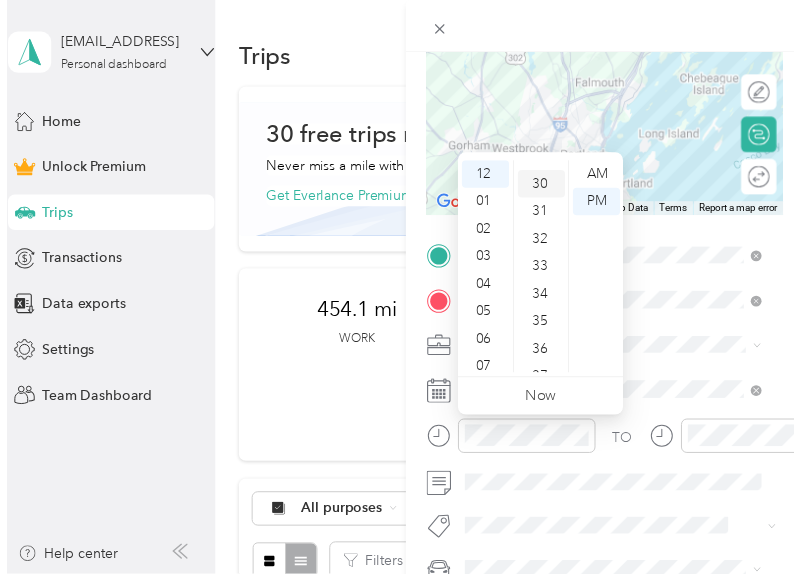 scroll, scrollTop: 840, scrollLeft: 0, axis: vertical 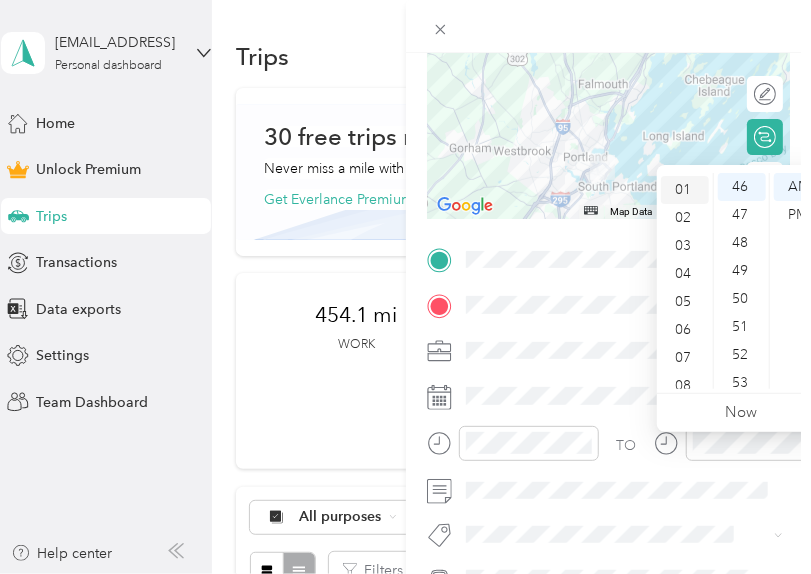click on "01" at bounding box center (685, 190) 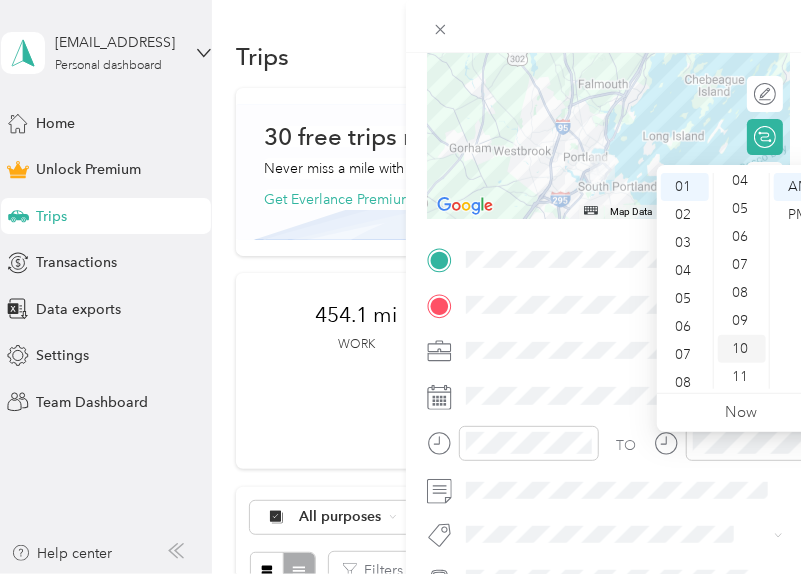 scroll, scrollTop: 0, scrollLeft: 0, axis: both 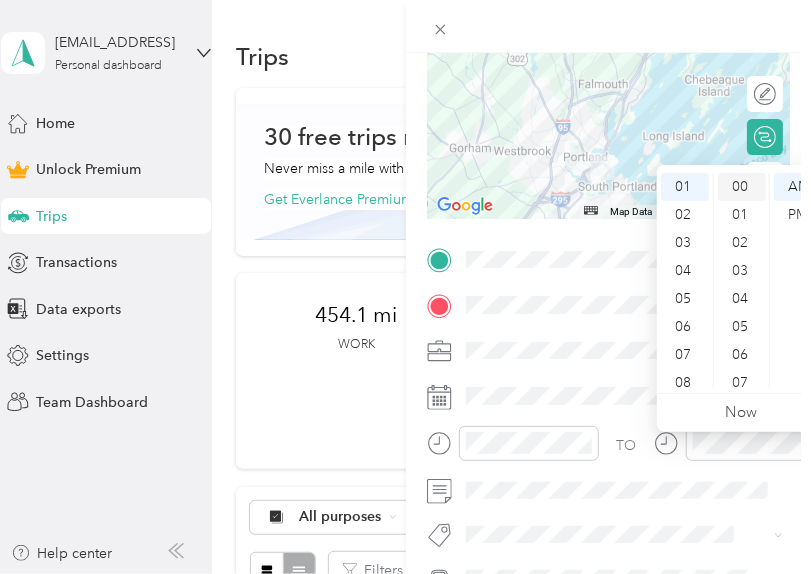 click on "00" at bounding box center (742, 187) 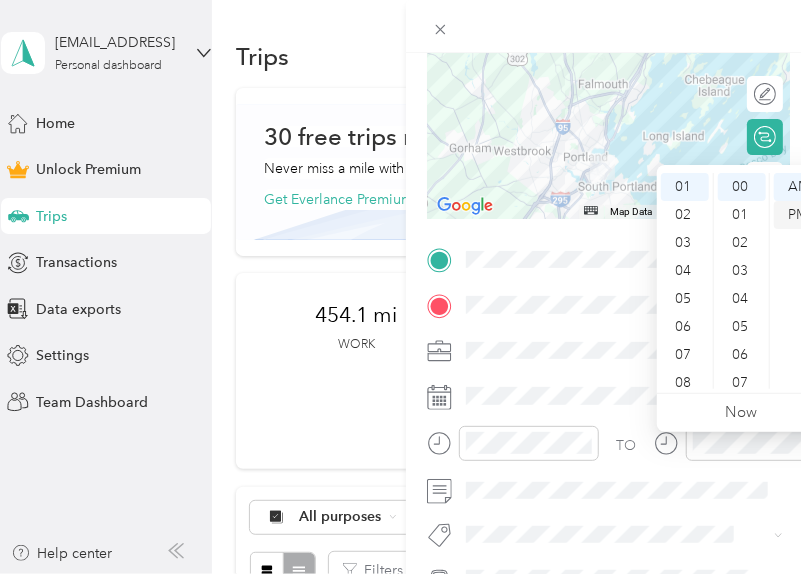 click on "PM" at bounding box center [798, 215] 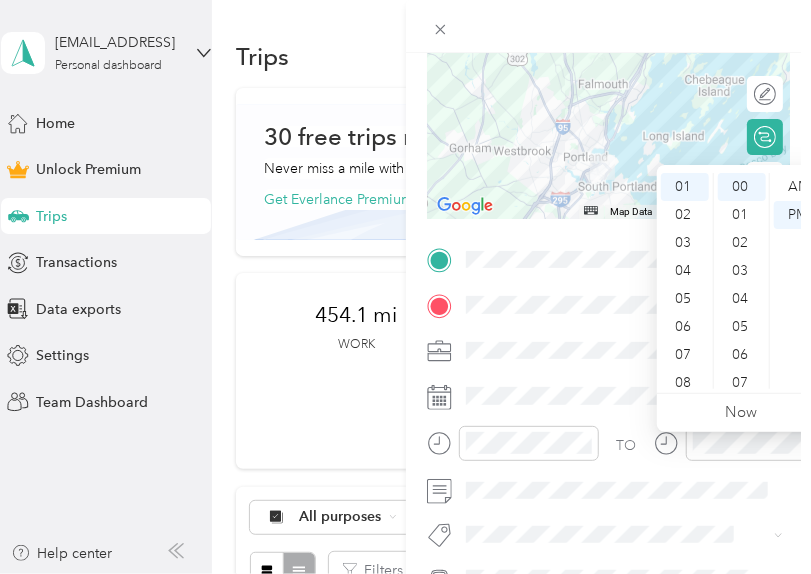 click at bounding box center (625, 351) 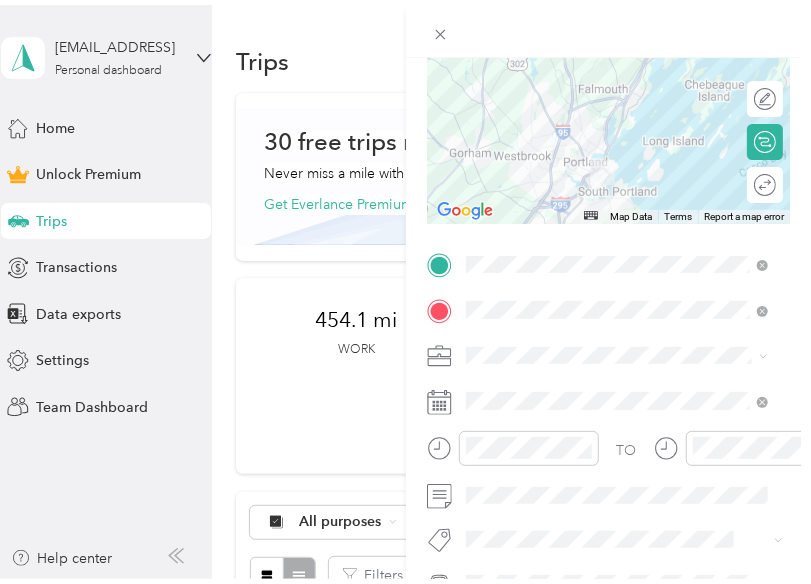 scroll, scrollTop: 0, scrollLeft: 0, axis: both 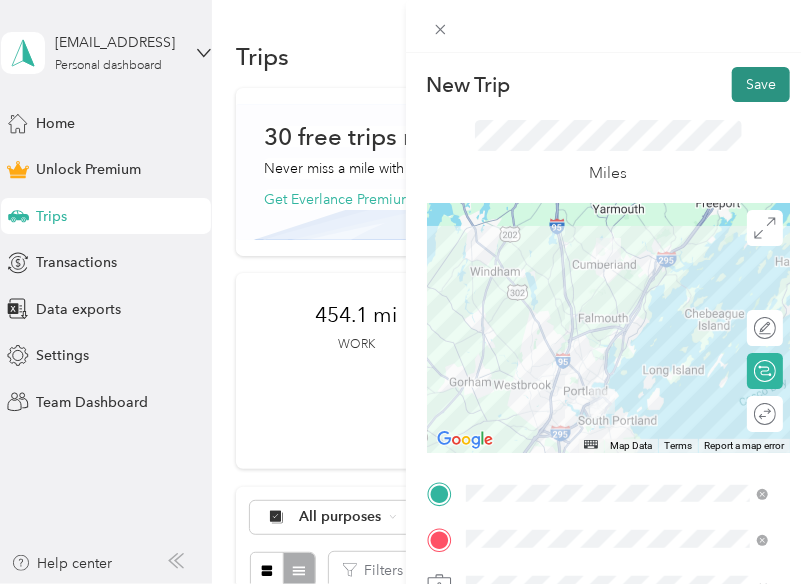 click on "Save" at bounding box center (761, 84) 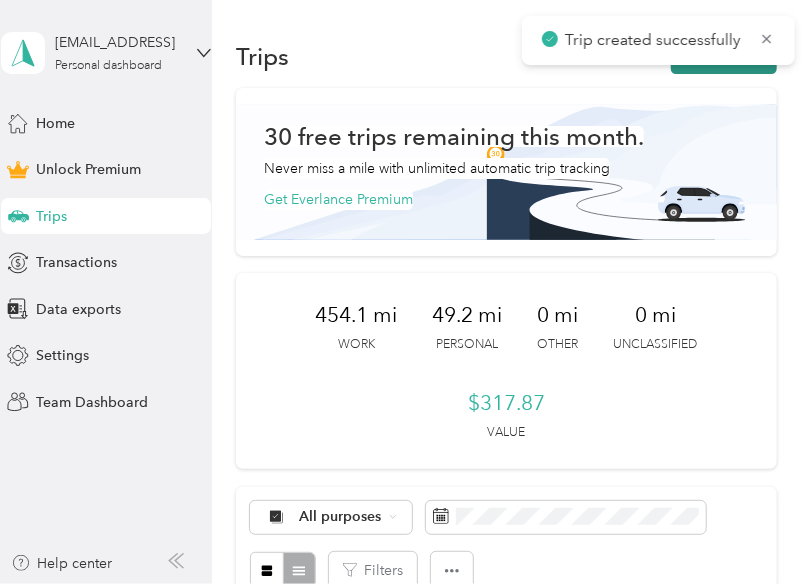 click on "New trip" at bounding box center [724, 56] 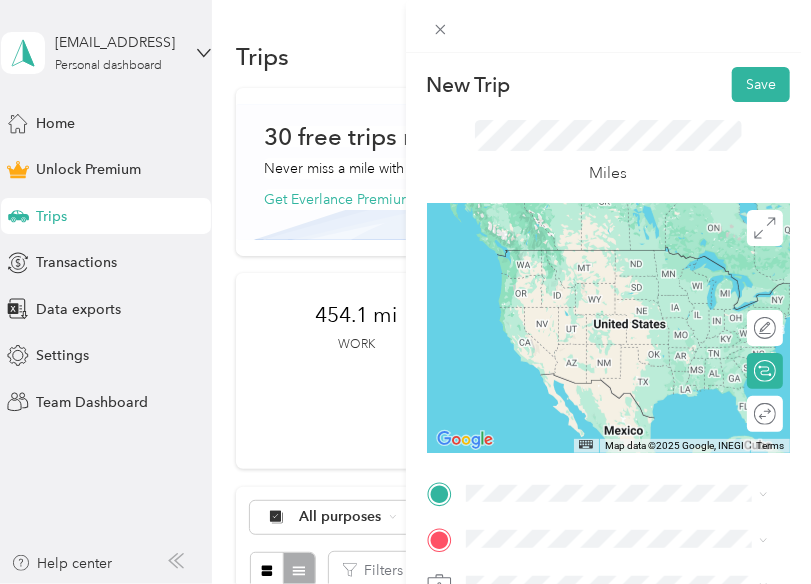 click on "[NUMBER] [STREET]
[CITY], [STATE] [POSTAL_CODE], [COUNTRY]" at bounding box center (617, 267) 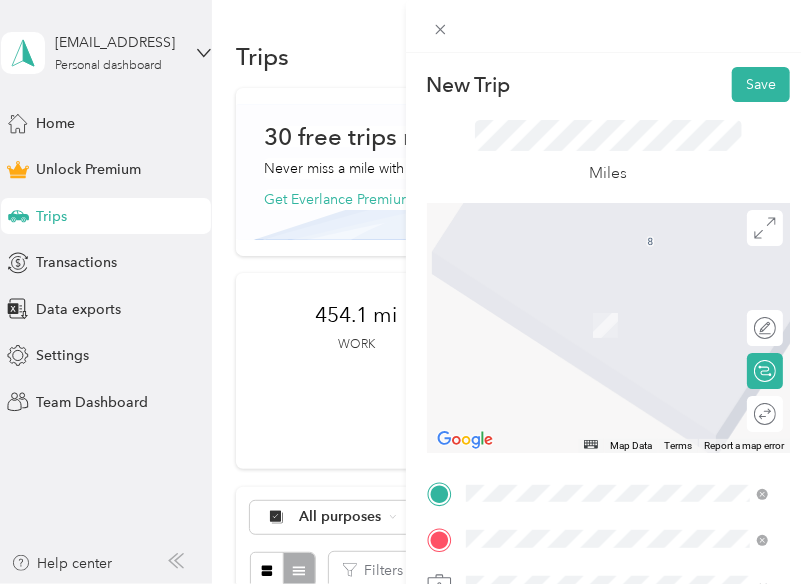 click on "[NUMBER] [STREET]
[CITY], [STATE] [POSTAL_CODE], [COUNTRY]" at bounding box center [632, 313] 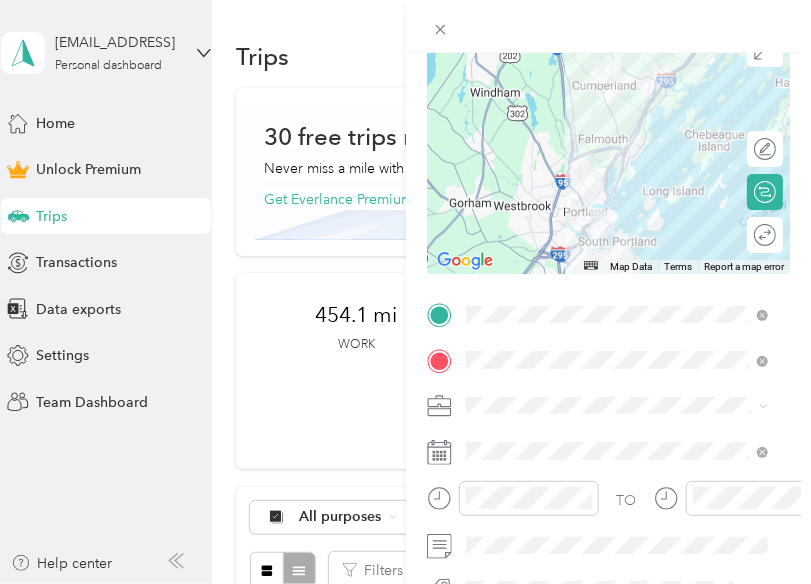 scroll, scrollTop: 220, scrollLeft: 0, axis: vertical 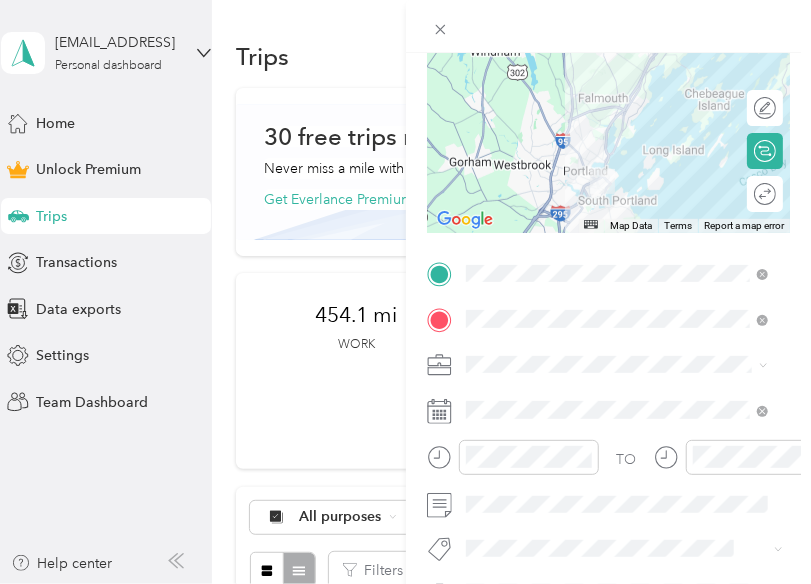 click on "Work Personal Case Management  Other Charity Medical Moving Commute" at bounding box center (617, 203) 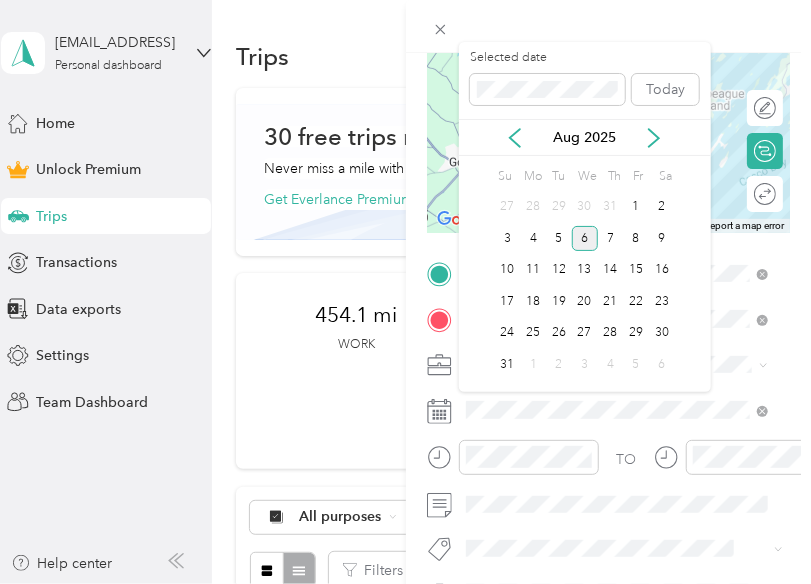 click on "Selected date   Today" at bounding box center (585, 84) 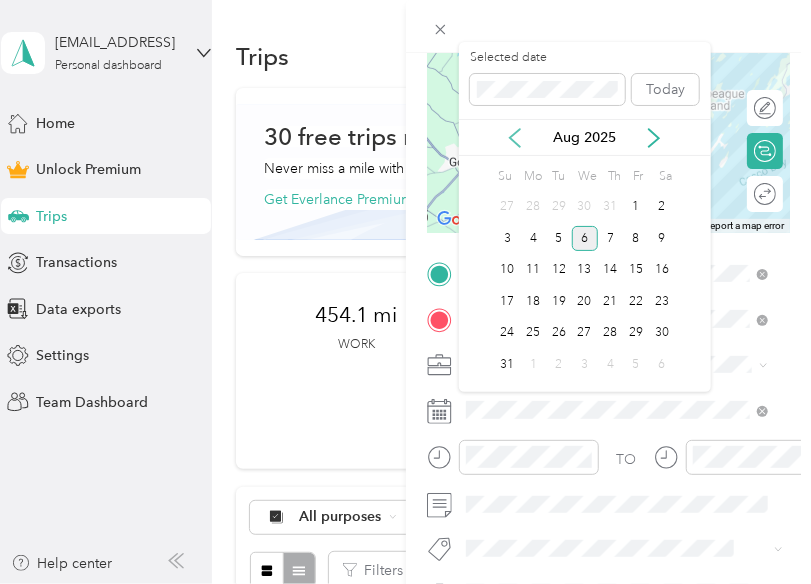 click 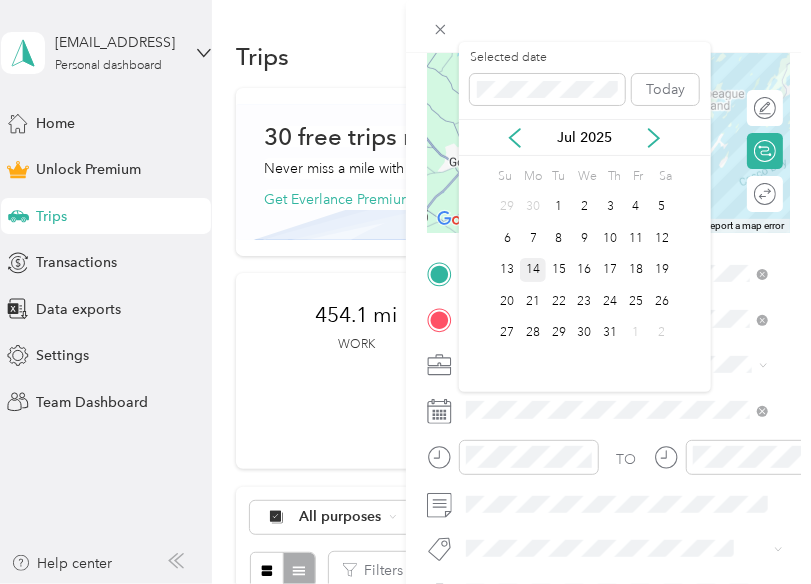 click on "14" at bounding box center (533, 270) 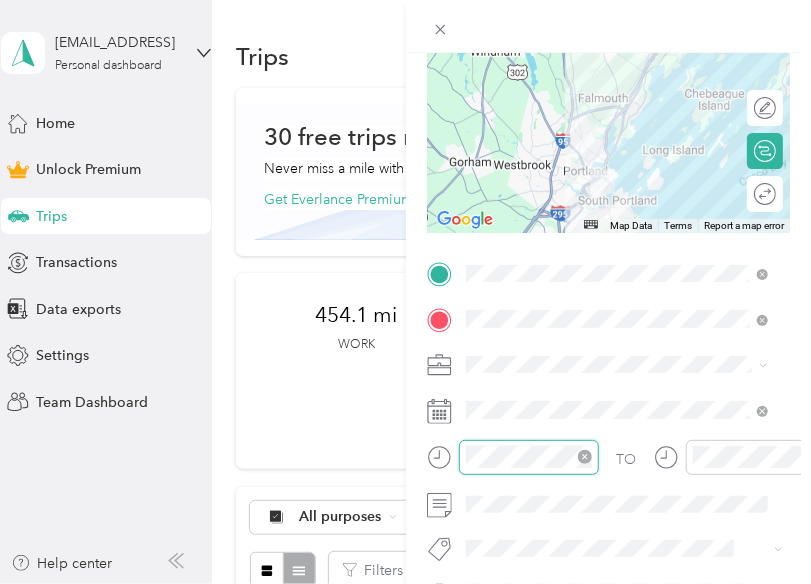 scroll, scrollTop: 120, scrollLeft: 0, axis: vertical 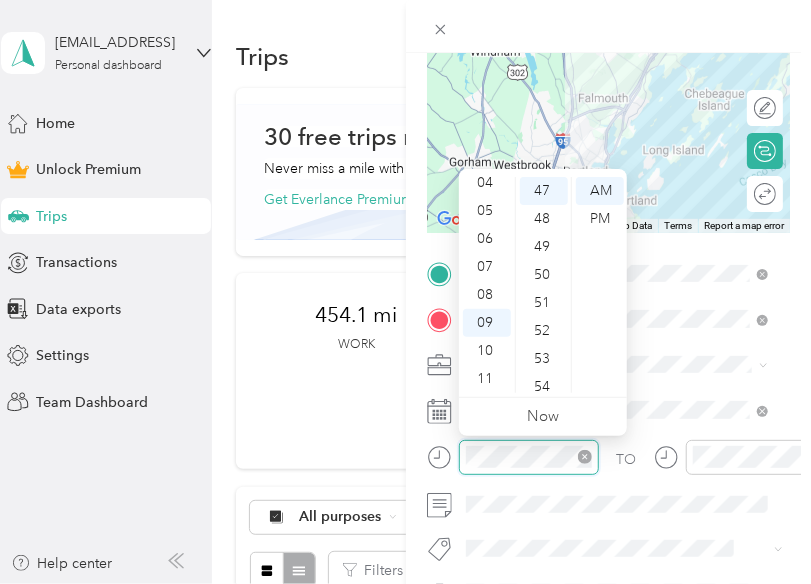 click 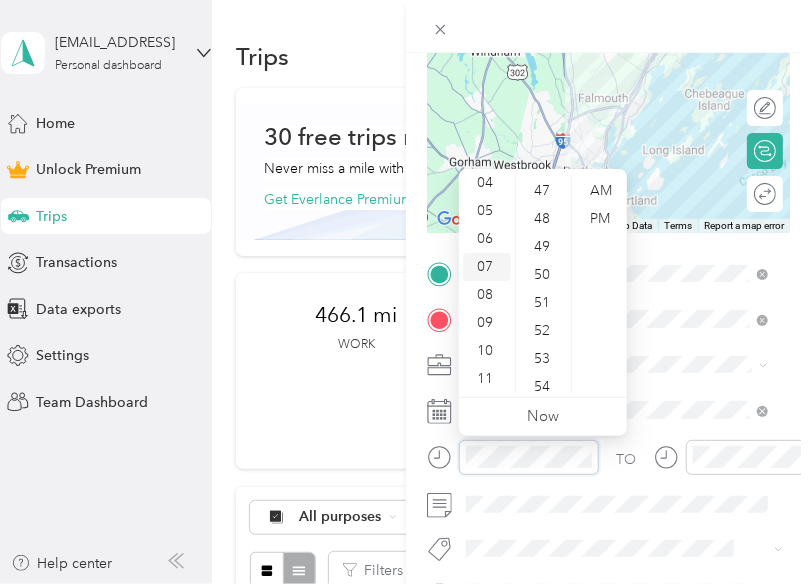 scroll, scrollTop: 0, scrollLeft: 0, axis: both 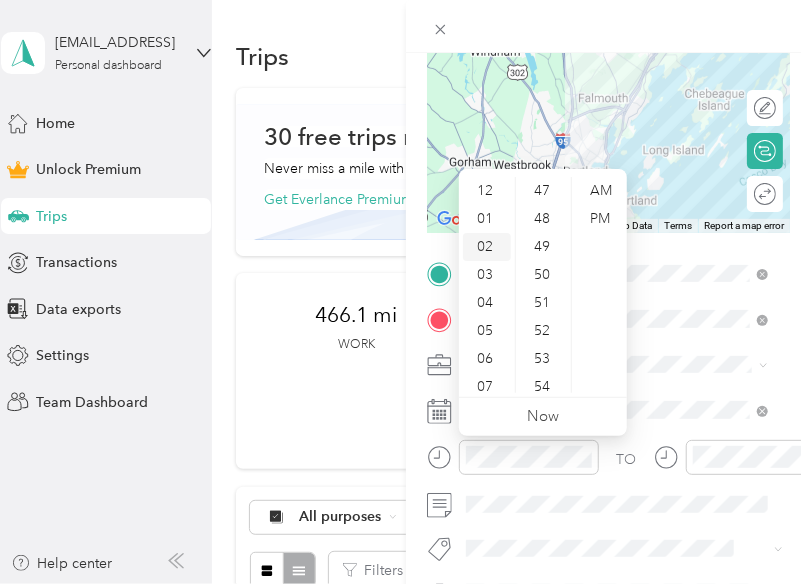 click on "02" at bounding box center (487, 247) 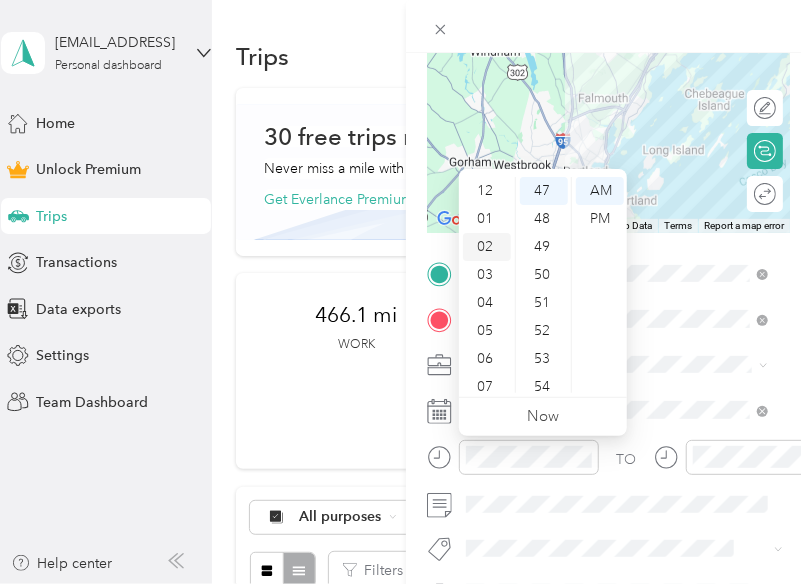 scroll, scrollTop: 56, scrollLeft: 0, axis: vertical 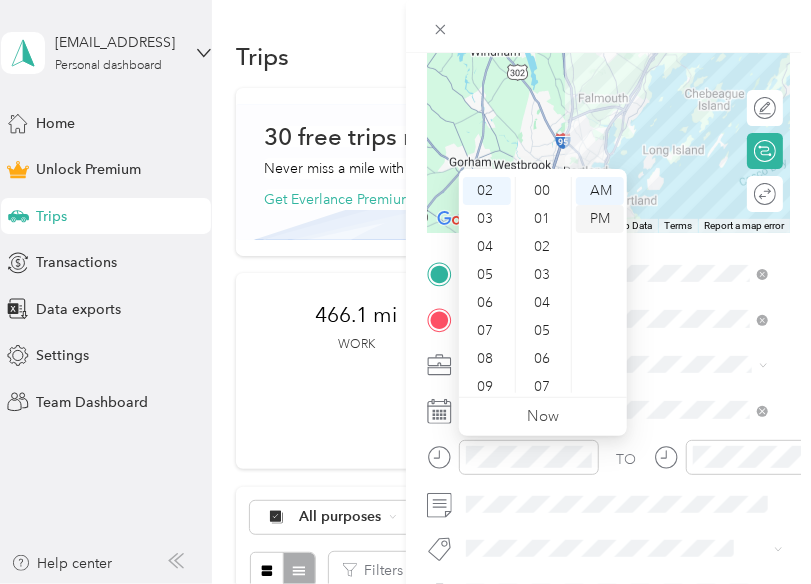 click on "PM" at bounding box center (600, 219) 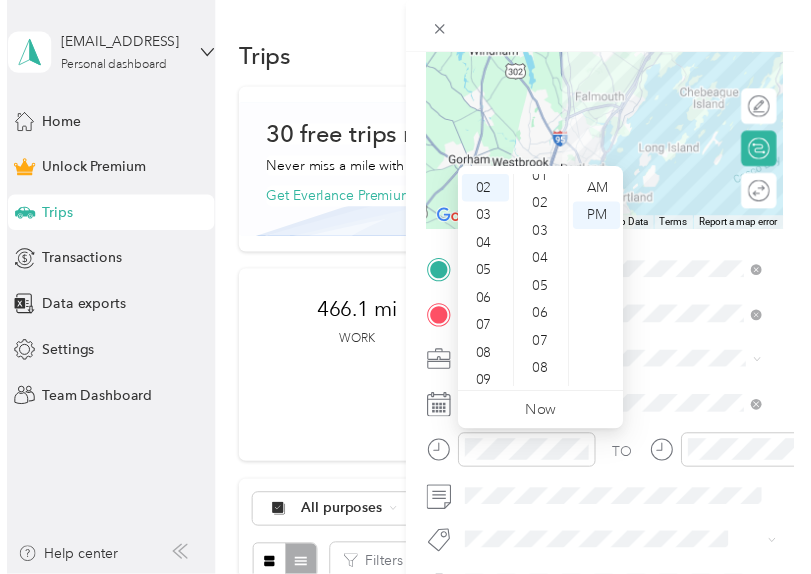 scroll, scrollTop: 0, scrollLeft: 0, axis: both 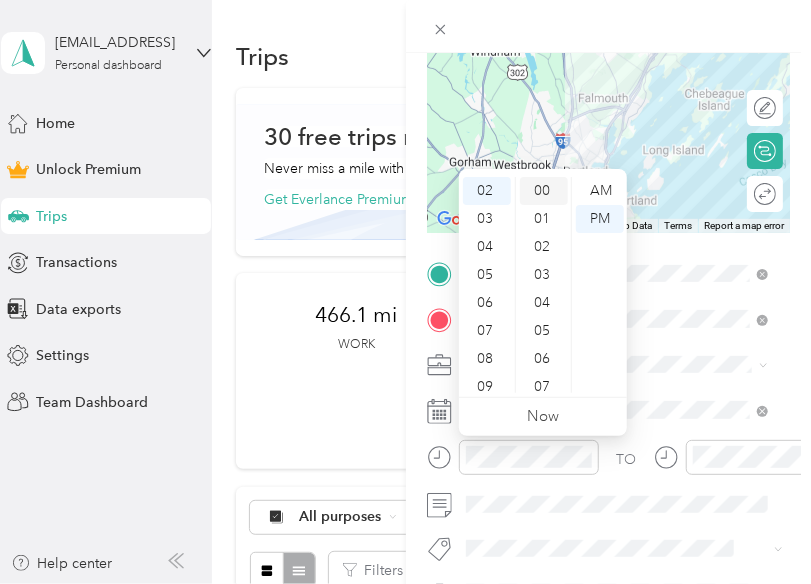 click on "00" at bounding box center (544, 191) 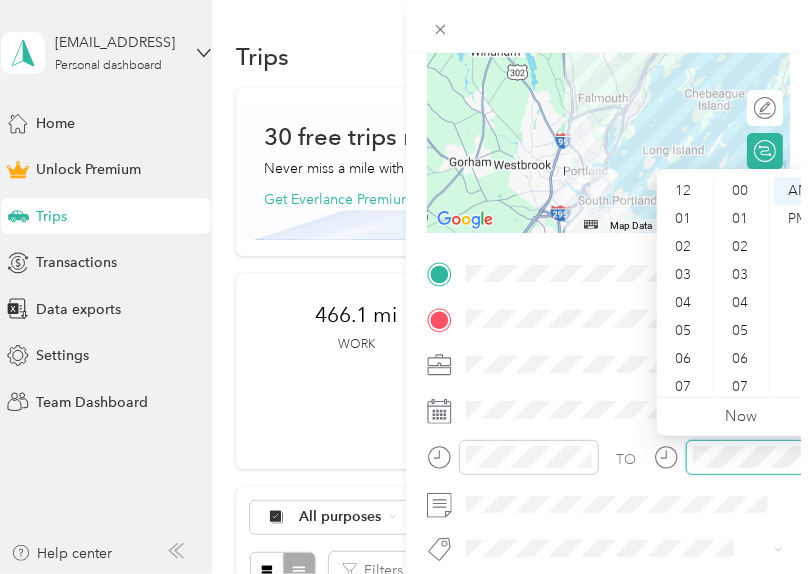 scroll, scrollTop: 1314, scrollLeft: 0, axis: vertical 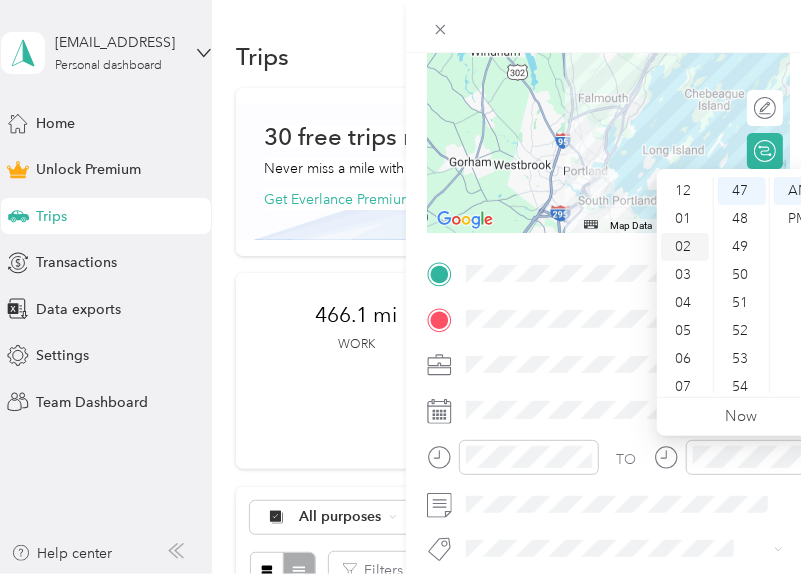 click on "02" at bounding box center (685, 247) 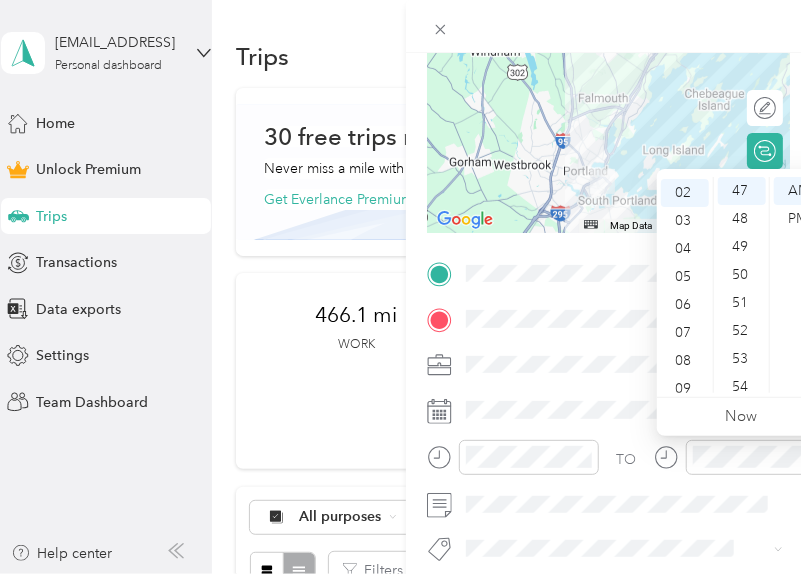 scroll, scrollTop: 56, scrollLeft: 0, axis: vertical 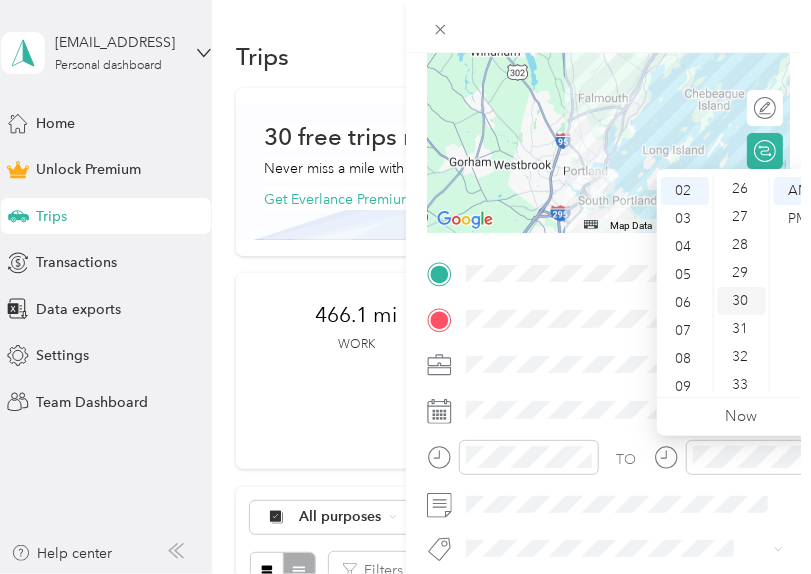 click on "30" at bounding box center (742, 301) 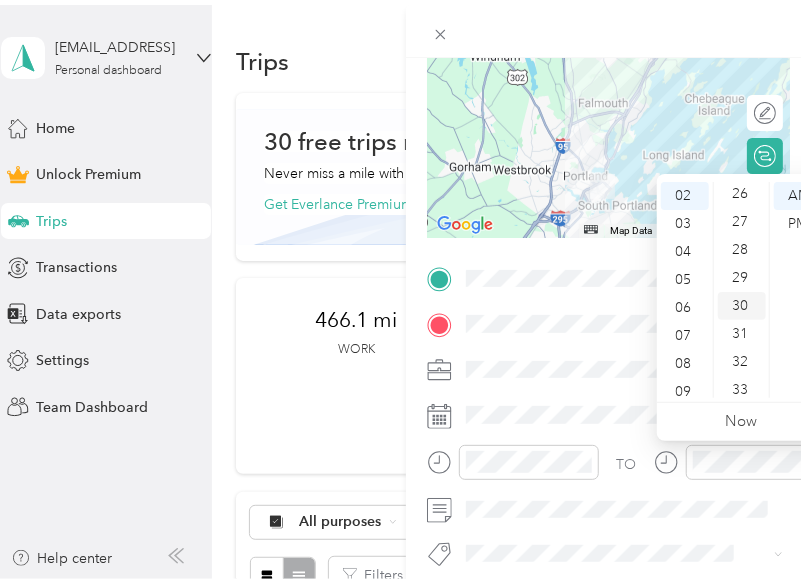 scroll, scrollTop: 840, scrollLeft: 0, axis: vertical 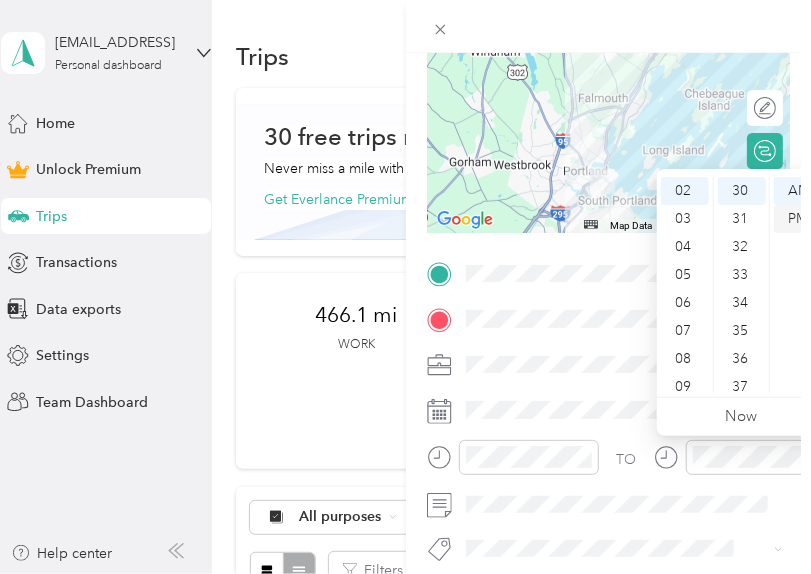 click on "PM" at bounding box center [798, 219] 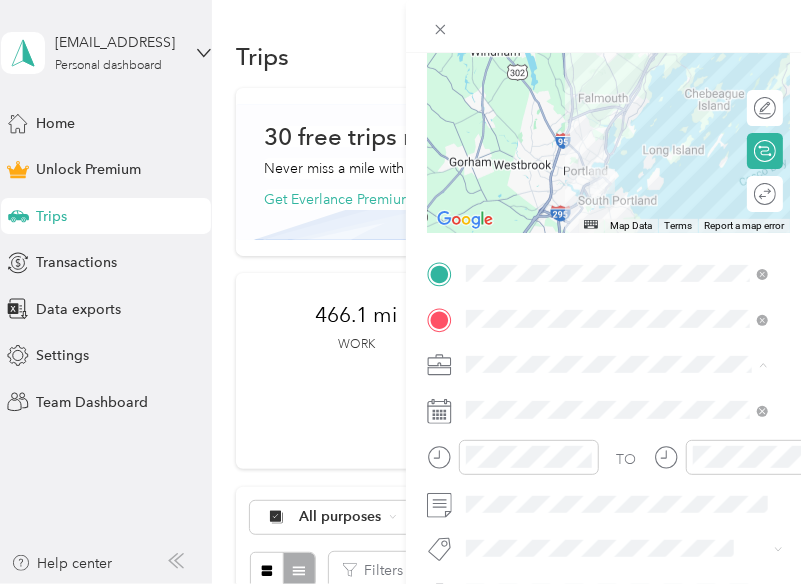 click on "Work Personal Case Management  Other Charity Medical Moving Commute" at bounding box center [617, 207] 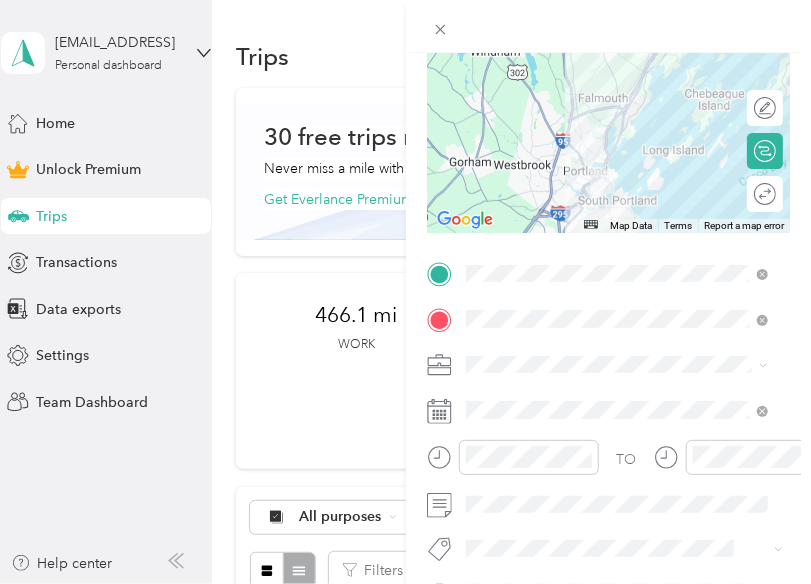 click on "Work" at bounding box center [490, 80] 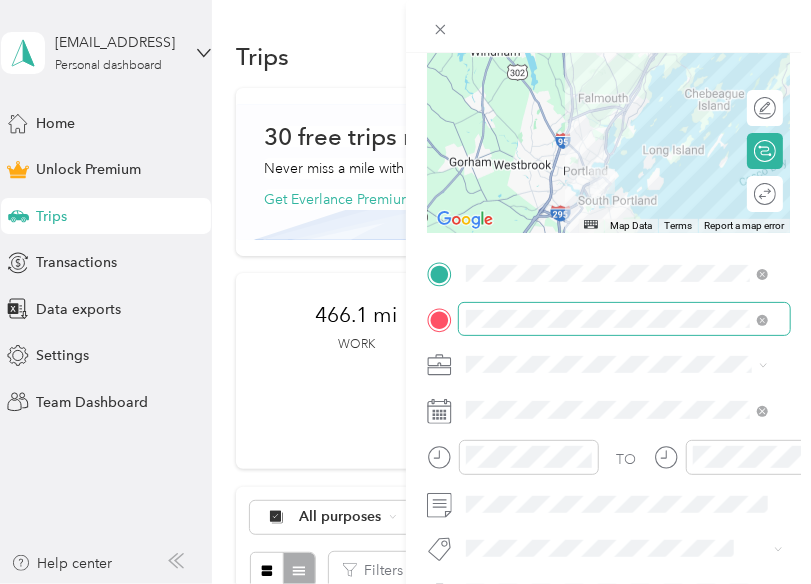 scroll, scrollTop: 0, scrollLeft: 0, axis: both 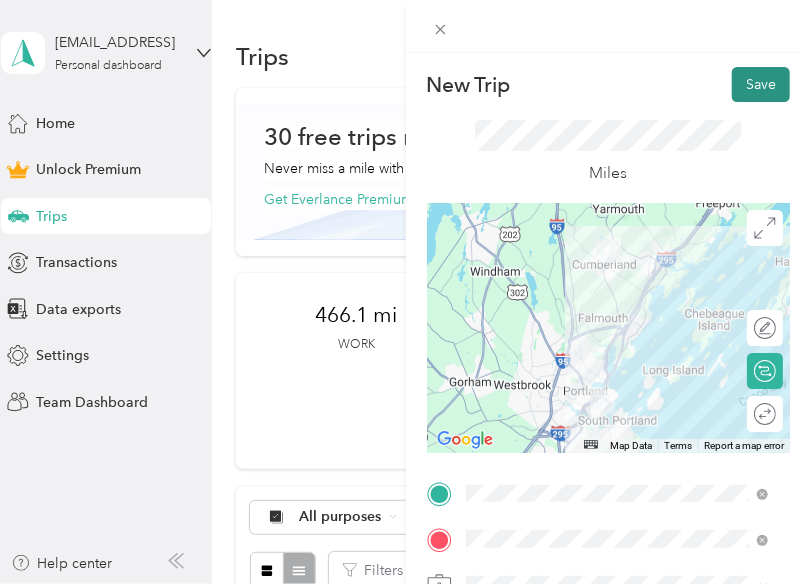 click on "Save" at bounding box center [761, 84] 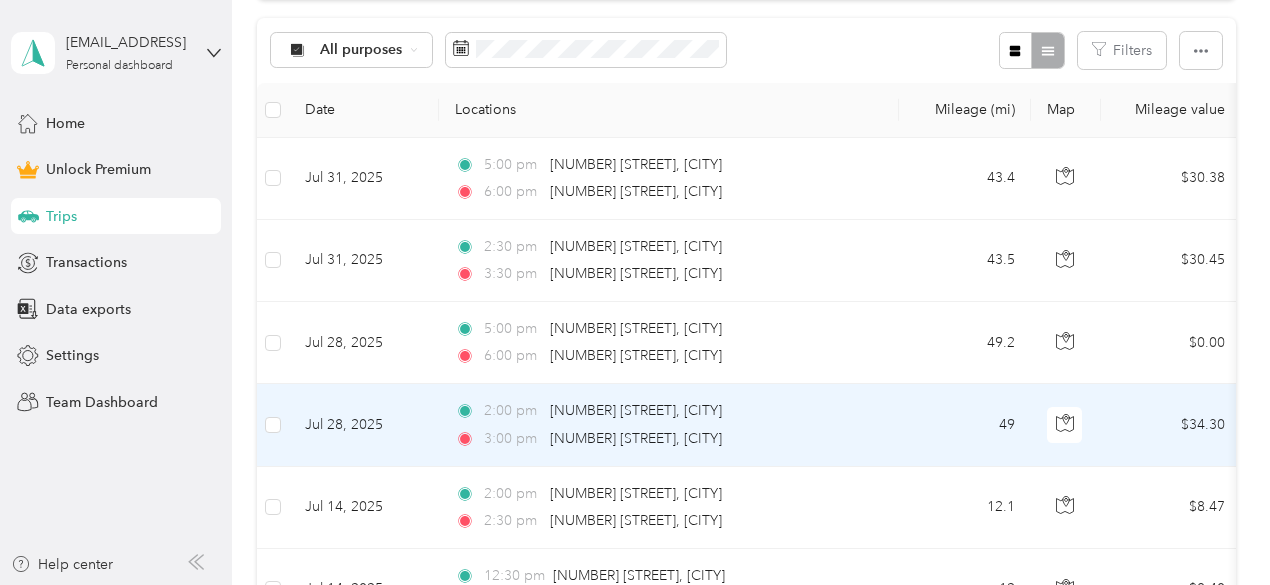 scroll, scrollTop: 386, scrollLeft: 0, axis: vertical 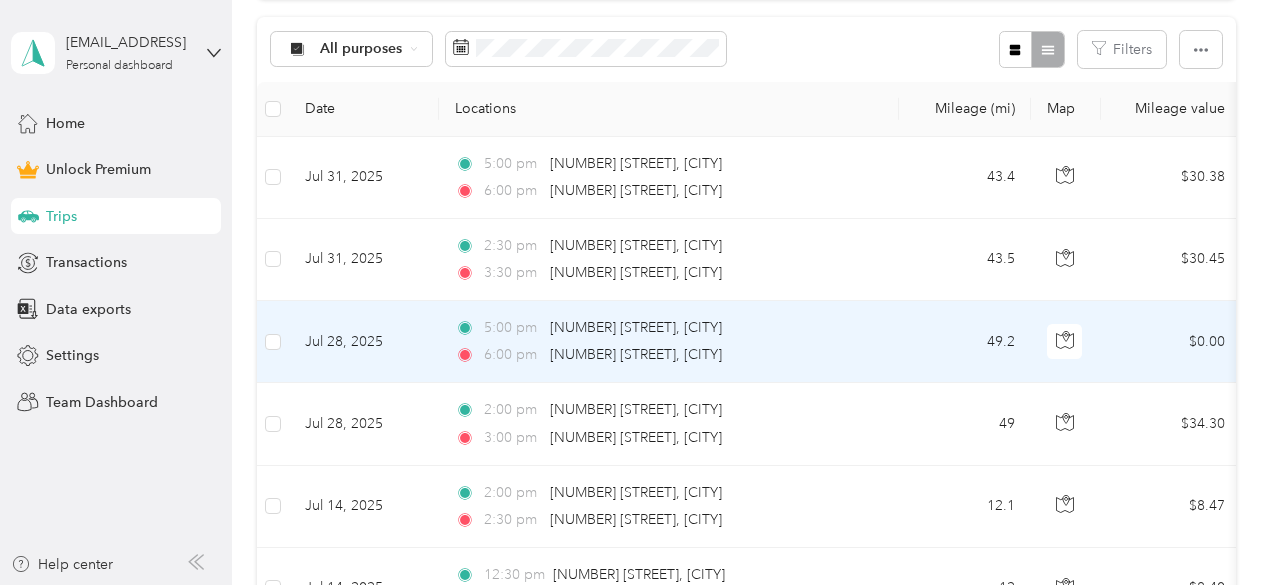 click on "[TIME] [NUMBER] [STREET], [CITY]" at bounding box center (665, 355) 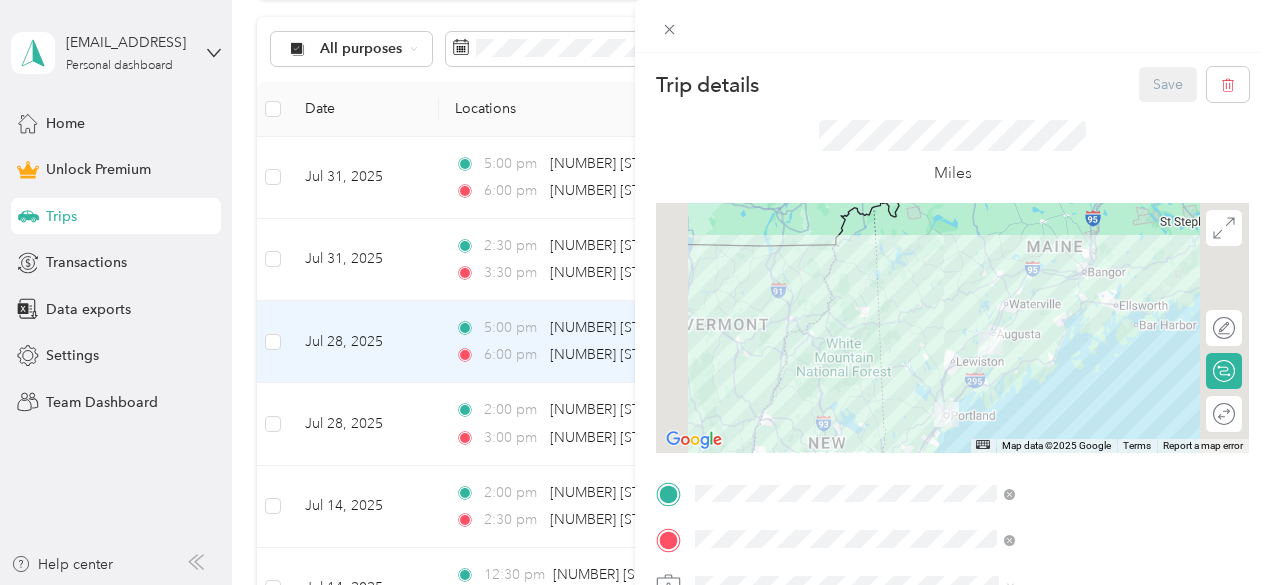 click on "Work" at bounding box center (1067, 303) 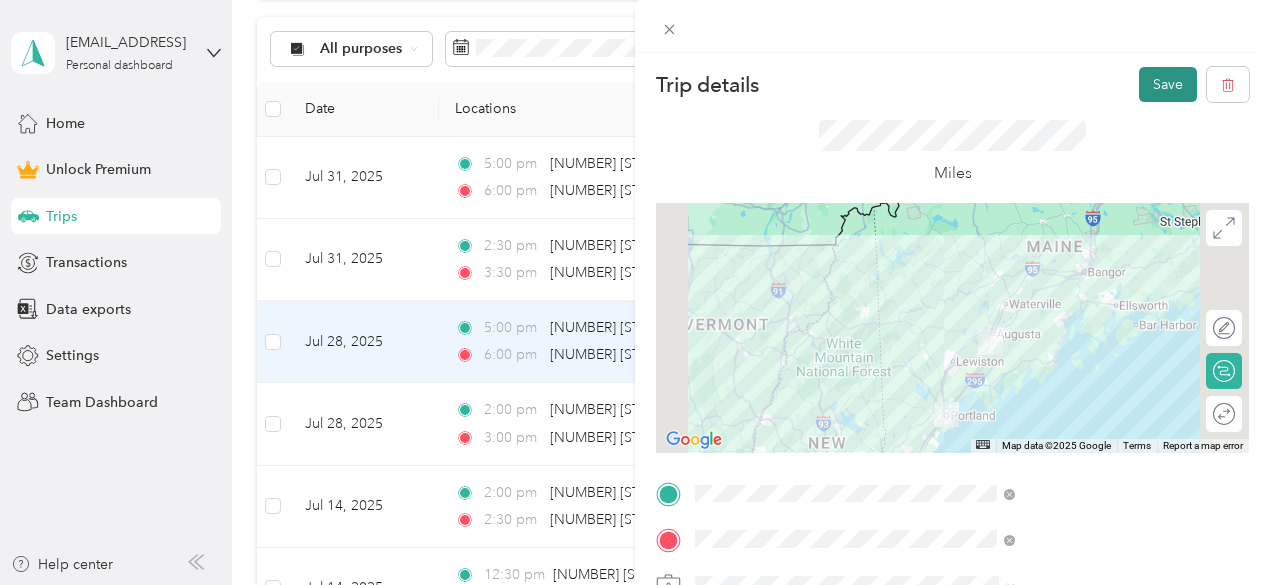 click on "Save" at bounding box center [1168, 84] 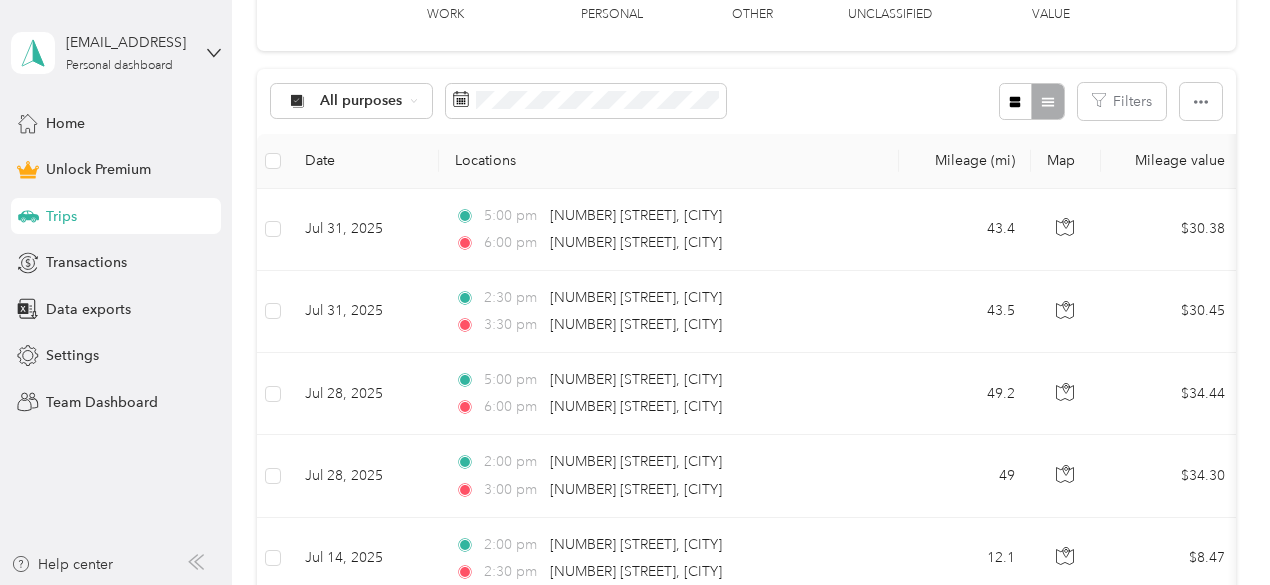 scroll, scrollTop: 332, scrollLeft: 0, axis: vertical 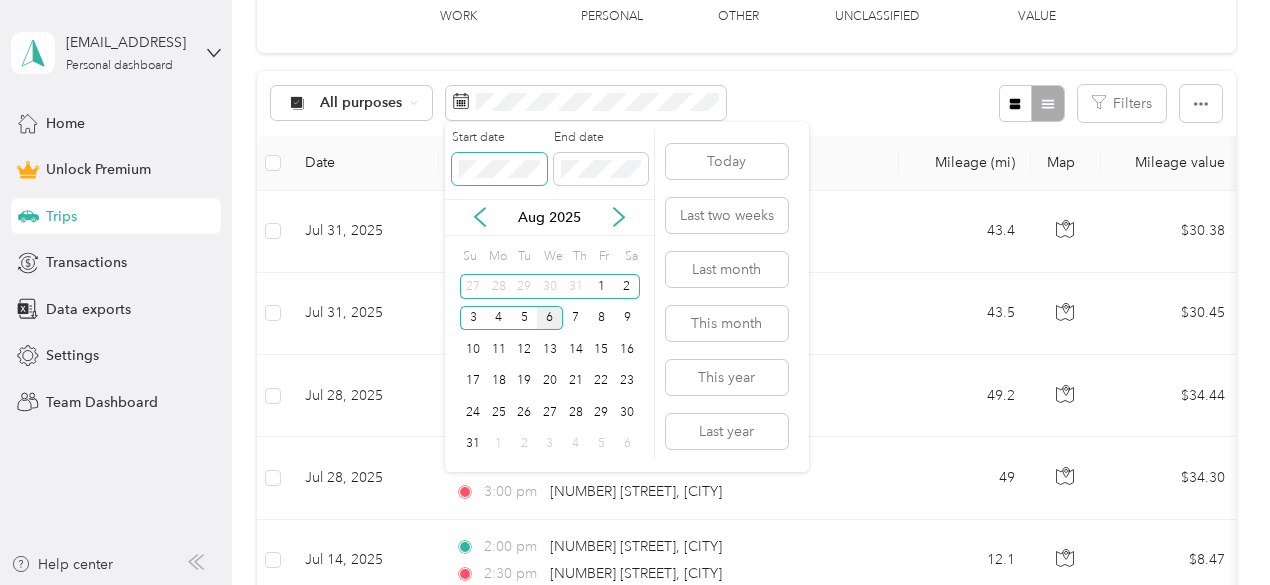 click on "[EMAIL_DOMAIN] [ROLE] dashboard [MENU] [MENU] [MENU] [MENU] [MENU] [MENU] Trips [MENU] trip [NUMBER] free trips remaining this month. Never miss a mile with unlimited automatic trip tracking Get Everlance Premium [NUMBER] mi Work [NUMBER] mi Personal [NUMBER] mi Other [NUMBER] mi Unclassified [CURRENCY][VALUE] All purposes Filters Date Locations Mileage (mi) Map Mileage value Purpose Track Method Report                     [MONTH] [DAY], [YEAR] [TIME] [NUMBER] [STREET], [CITY] [TIME] [NUMBER] [STREET], [CITY] [NUMBER] [CURRENCY][VALUE] Work Manual -- [MONTH] [DAY], [YEAR] [TIME] [NUMBER] [STREET], [CITY] [TIME] [NUMBER] [STREET], [CITY] [NUMBER] [CURRENCY][VALUE] Work Manual -- [MONTH] [DAY], [YEAR] [TIME] [NUMBER] [STREET], [CITY] [TIME] [NUMBER] [STREET], [CITY] [NUMBER] [CURRENCY][VALUE] Work Manual -- [MONTH] [DAY], [YEAR] [TIME] [NUMBER] [STREET], [CITY] [TIME] [NUMBER] [STREET], [CITY] [NUMBER] [CURRENCY][VALUE] Work Manual -- [MONTH] [DAY], [YEAR] [TIME] [NUMBER] [STREET], [CITY] [TIME] [NUMBER] [STREET], [CITY] [NUMBER] [CURRENCY][VALUE] Work Manual -- [NUMBER]" at bounding box center [630, 292] 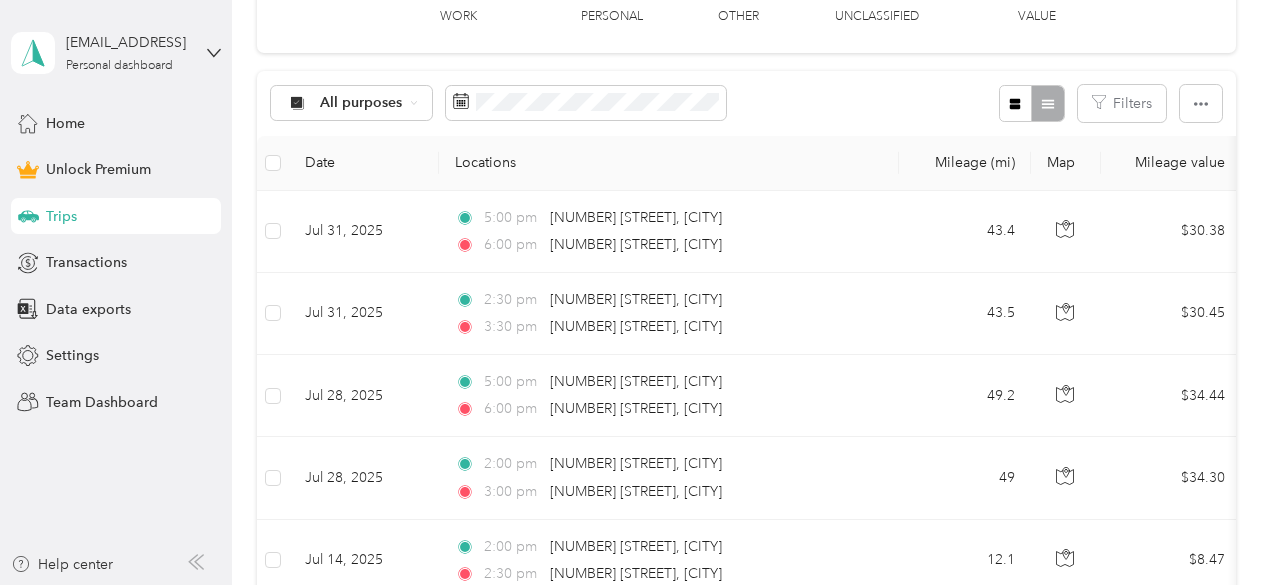 click on "All purposes Filters" at bounding box center [746, 103] 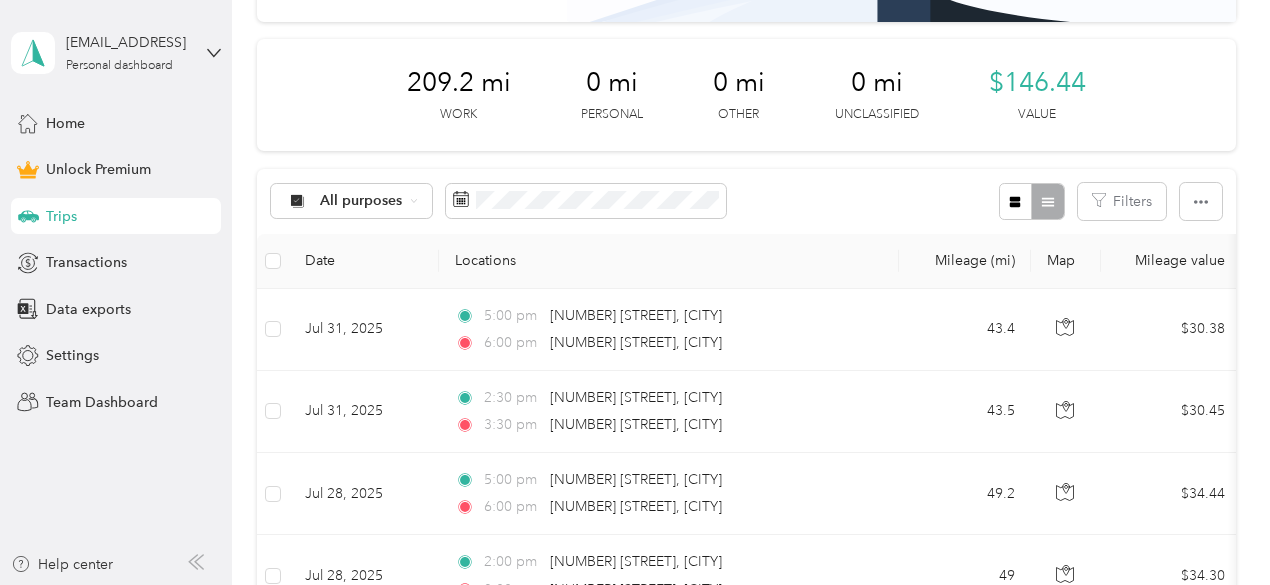 scroll, scrollTop: 230, scrollLeft: 0, axis: vertical 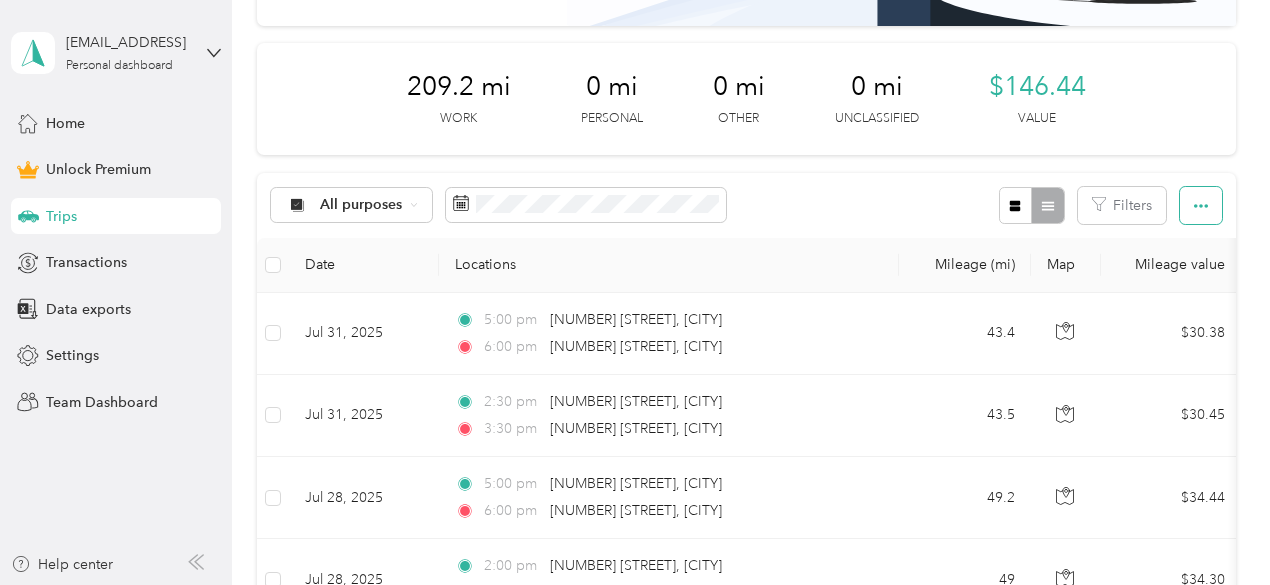 click at bounding box center (1201, 205) 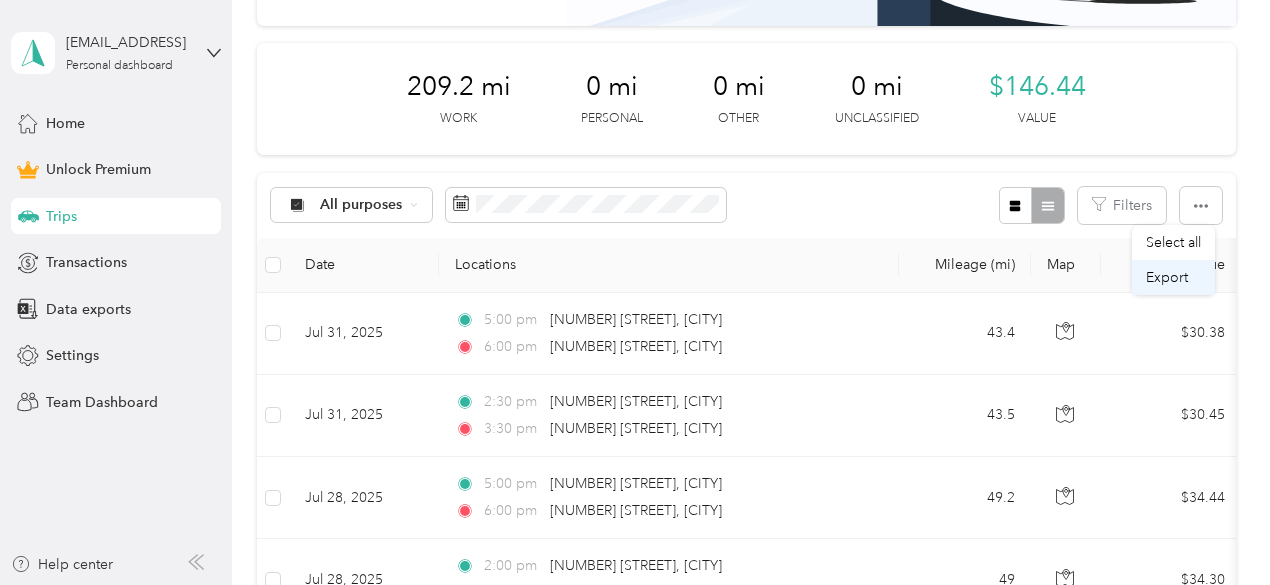 click on "Export" at bounding box center (1173, 277) 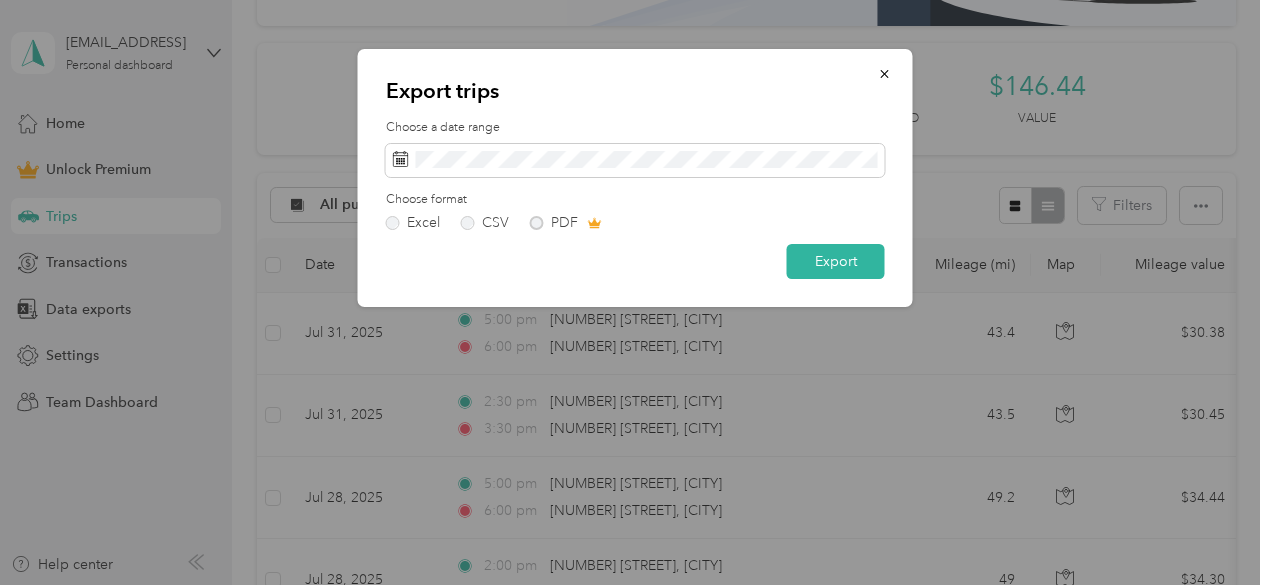 click on "Excel CSV PDF" at bounding box center (635, 223) 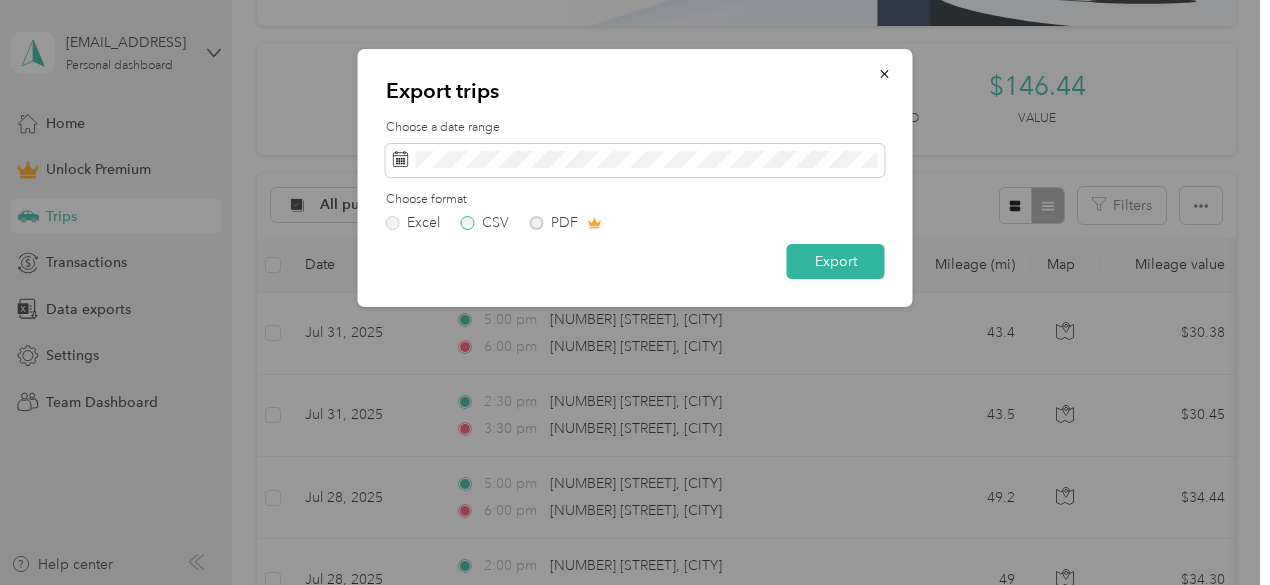click on "CSV" at bounding box center (485, 223) 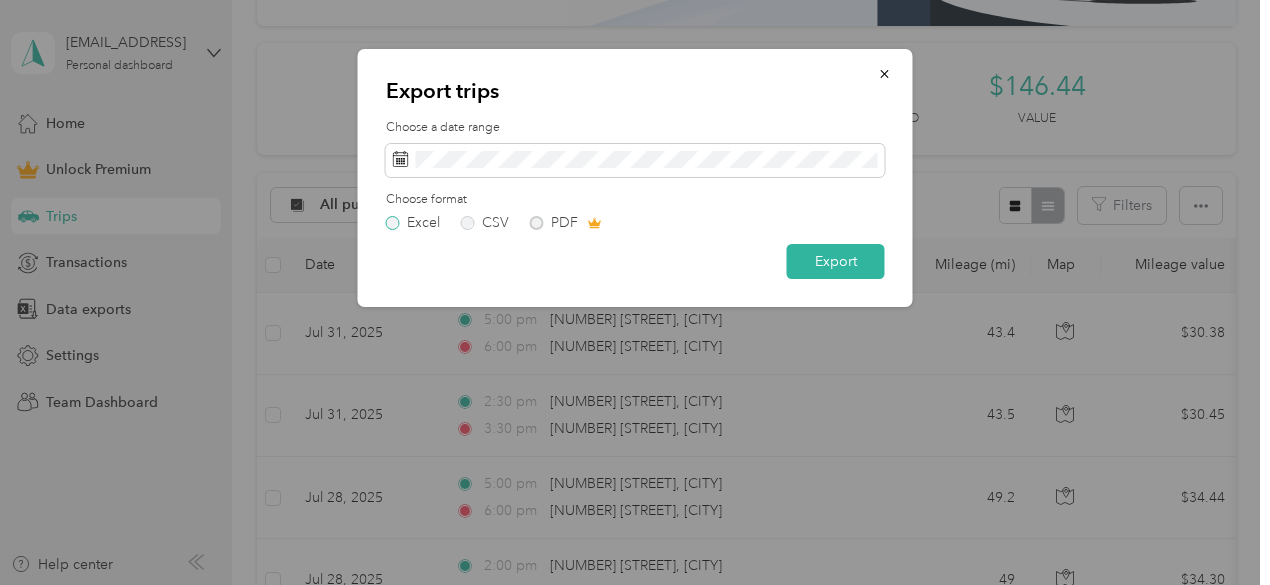 click on "Excel" at bounding box center [413, 223] 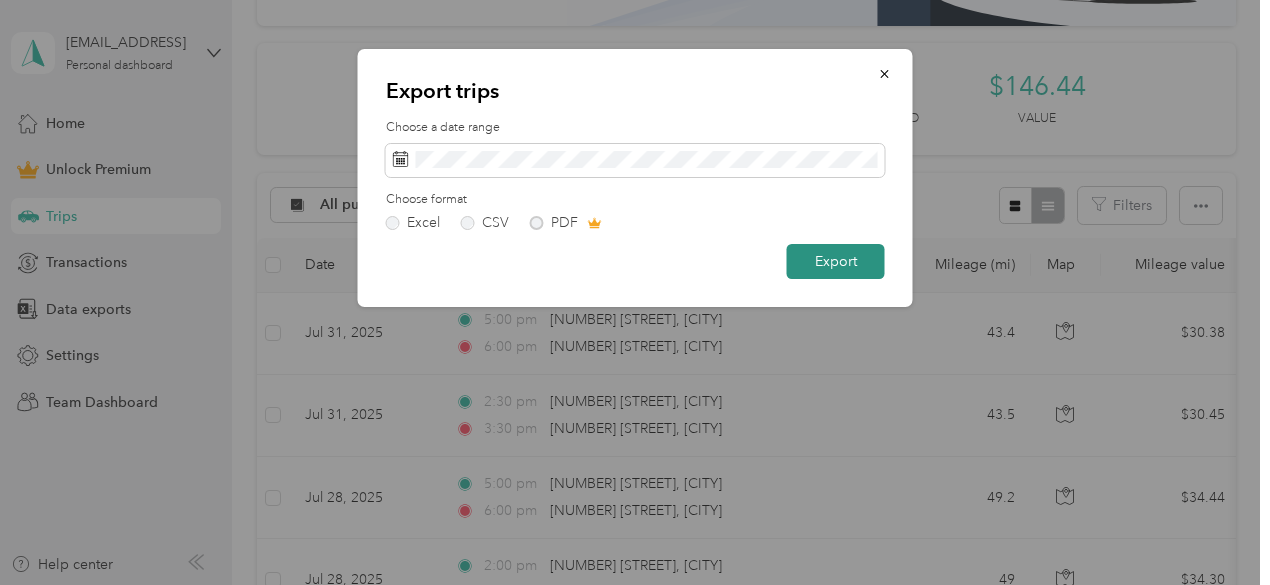 click on "Export" at bounding box center [836, 261] 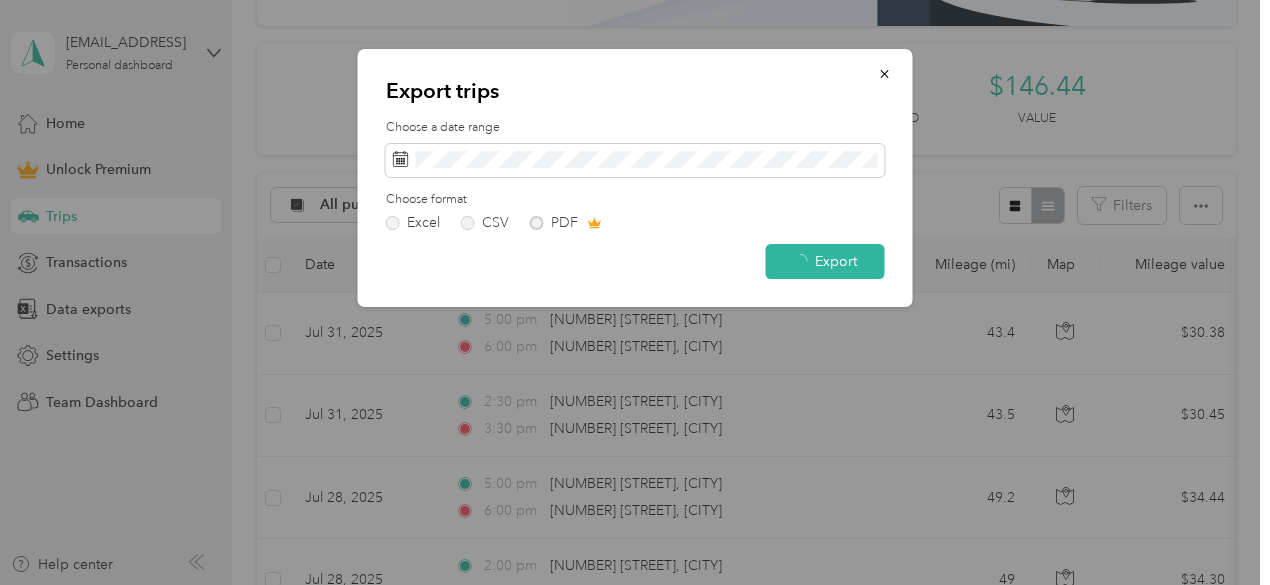 scroll, scrollTop: 0, scrollLeft: 0, axis: both 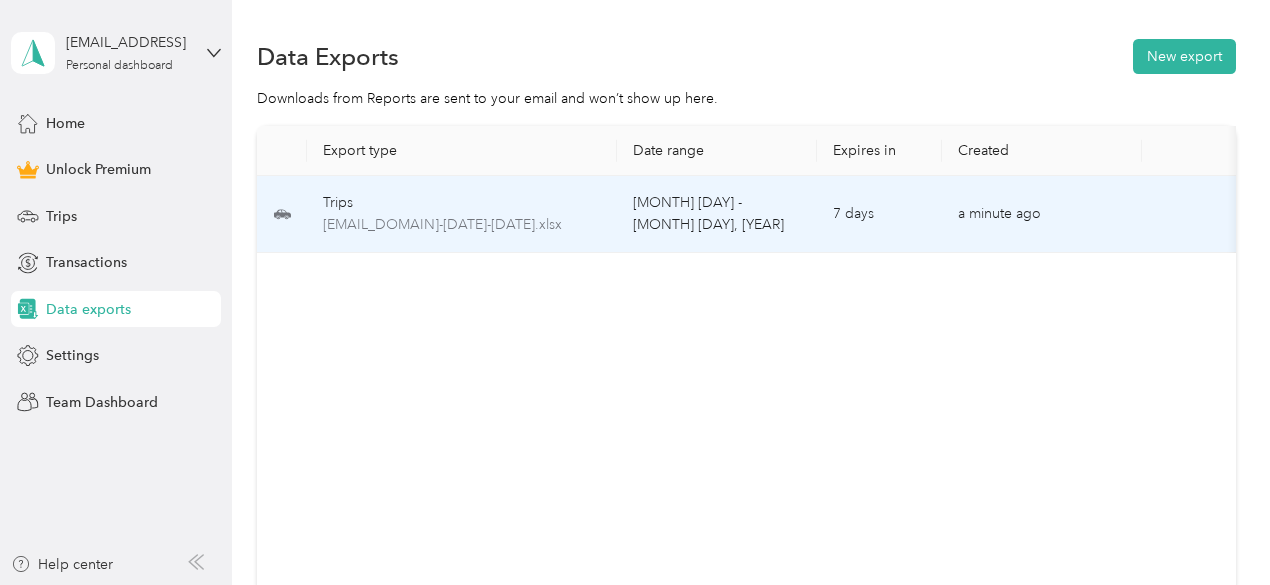 click on "[MONTH] [DAY] - [MONTH] [DAY], [YEAR]" at bounding box center [717, 214] 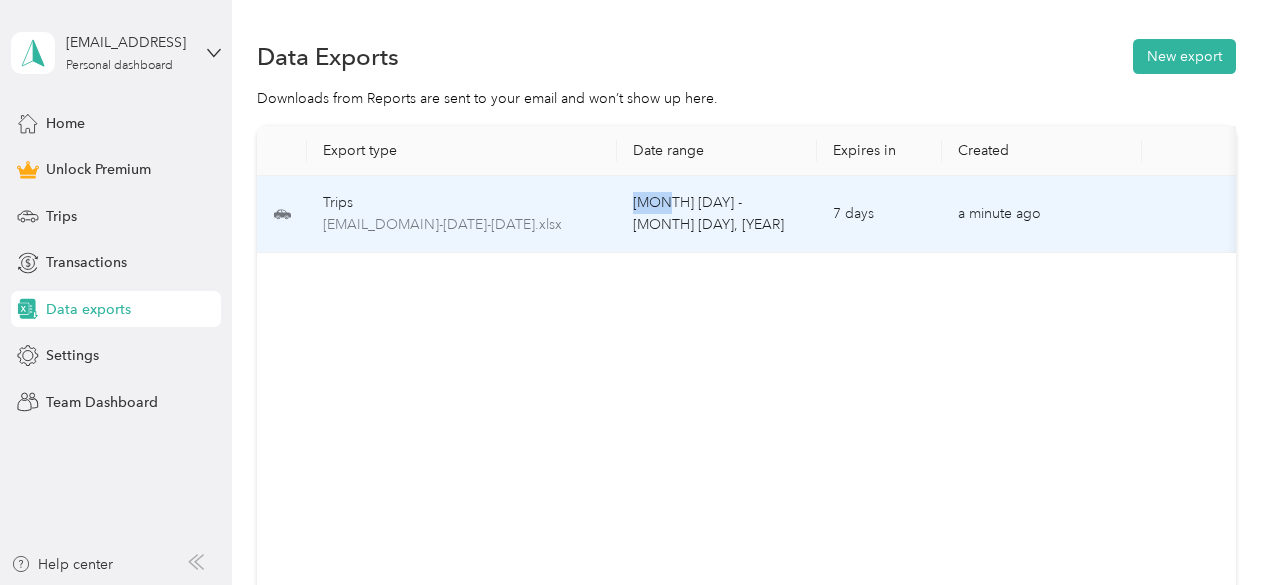 click on "[MONTH] [DAY] - [MONTH] [DAY], [YEAR]" at bounding box center [717, 214] 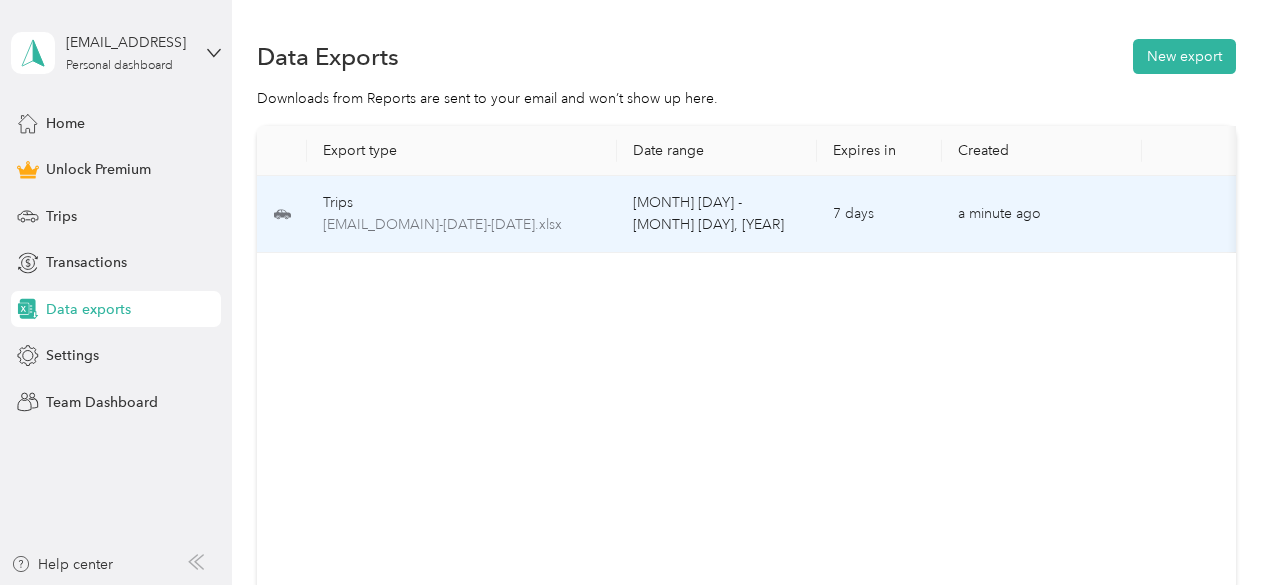 click on "[MONTH] [DAY] - [MONTH] [DAY], [YEAR]" at bounding box center [717, 214] 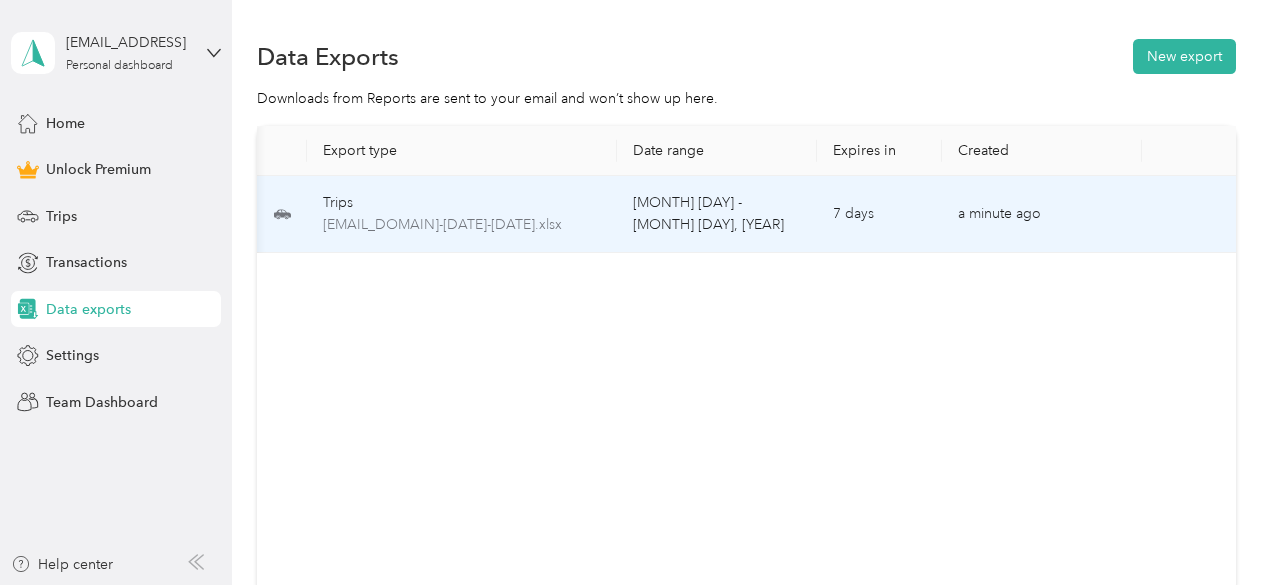 scroll, scrollTop: 0, scrollLeft: 112, axis: horizontal 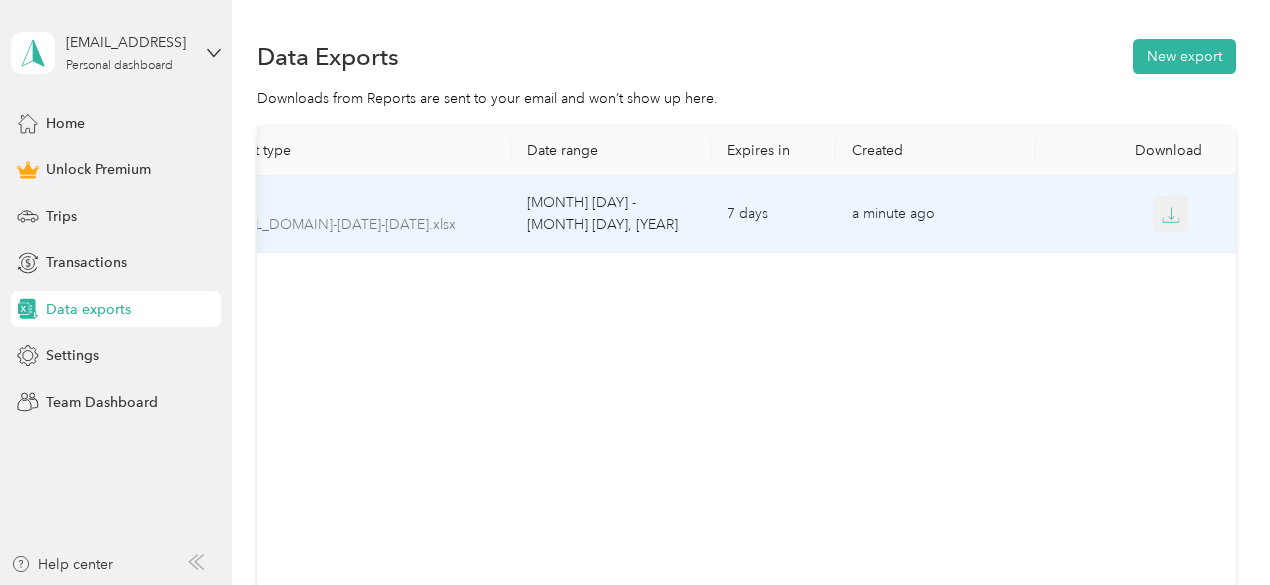 click 